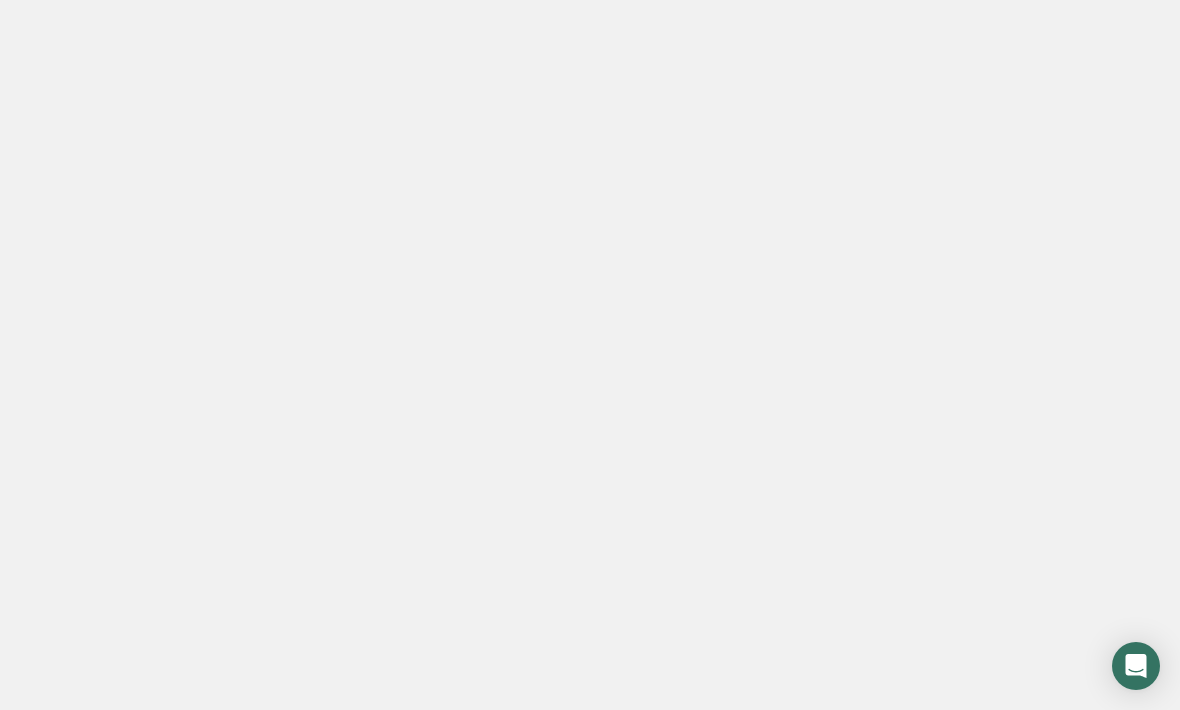 scroll, scrollTop: 0, scrollLeft: 0, axis: both 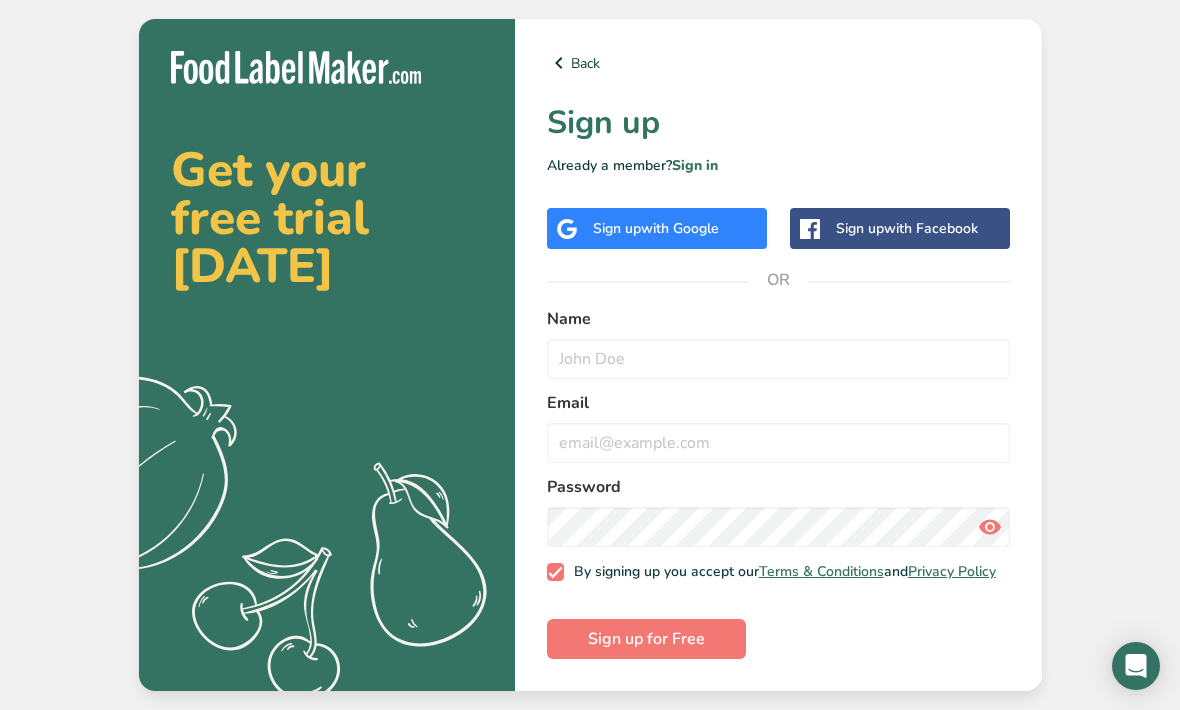 click on "Name" at bounding box center (778, 319) 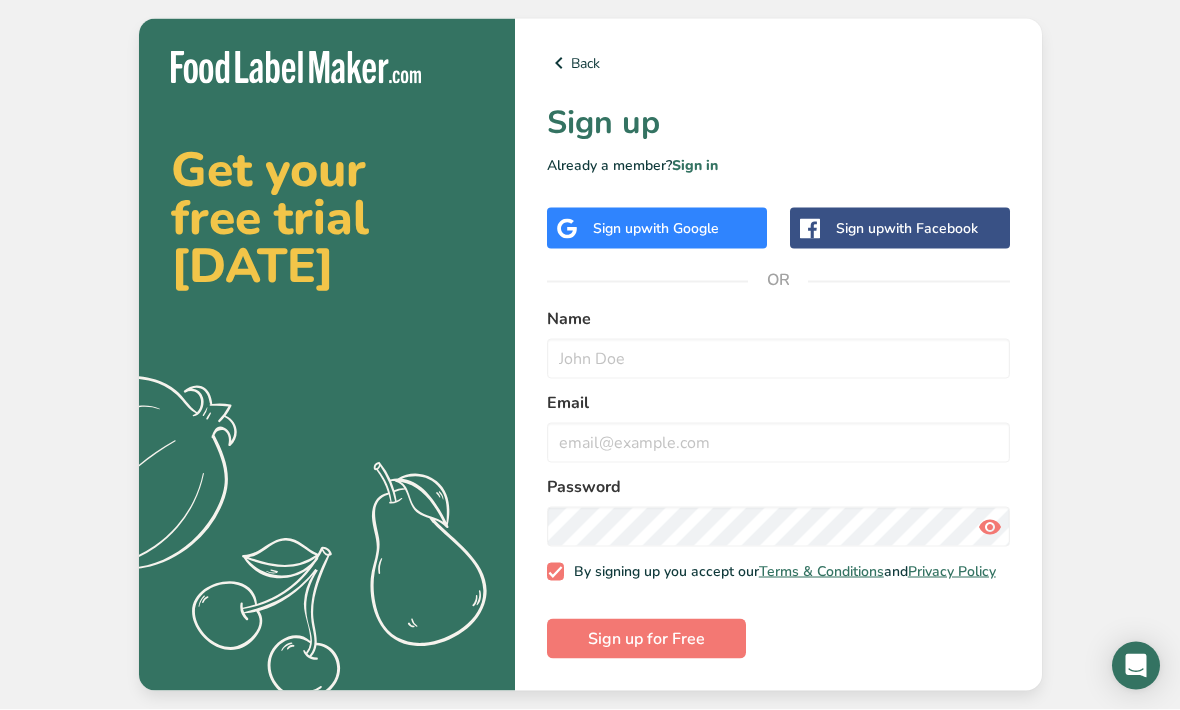 scroll, scrollTop: 0, scrollLeft: 0, axis: both 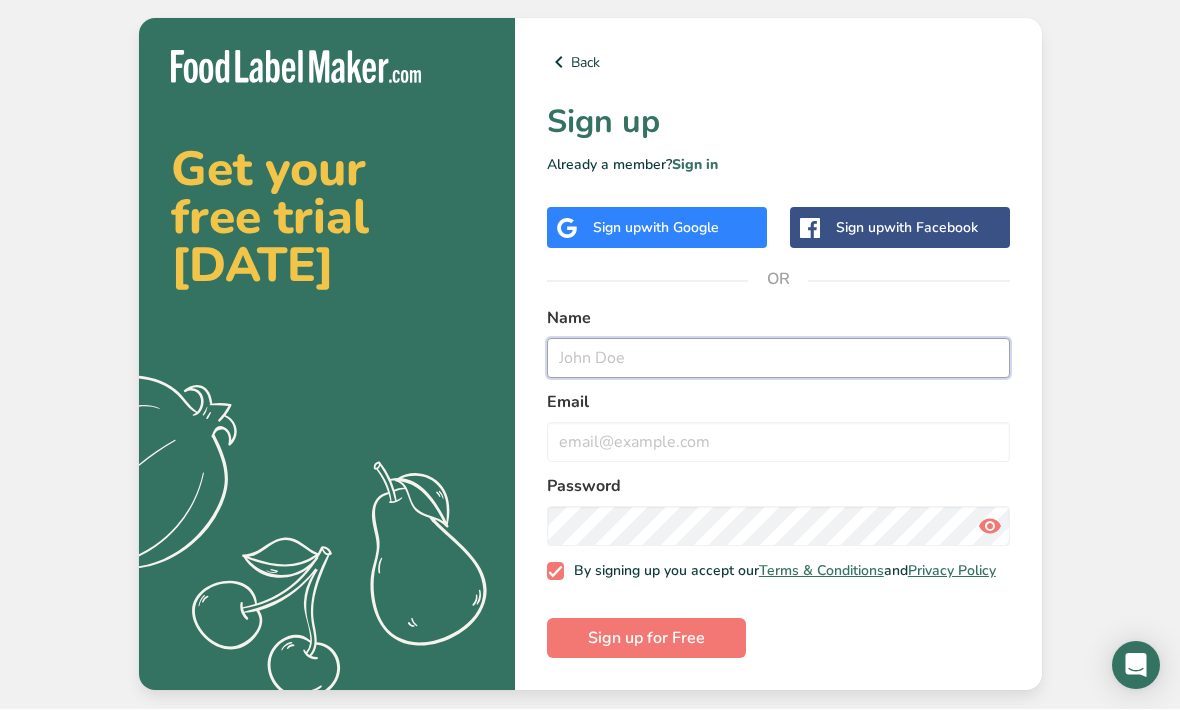 click at bounding box center (778, 359) 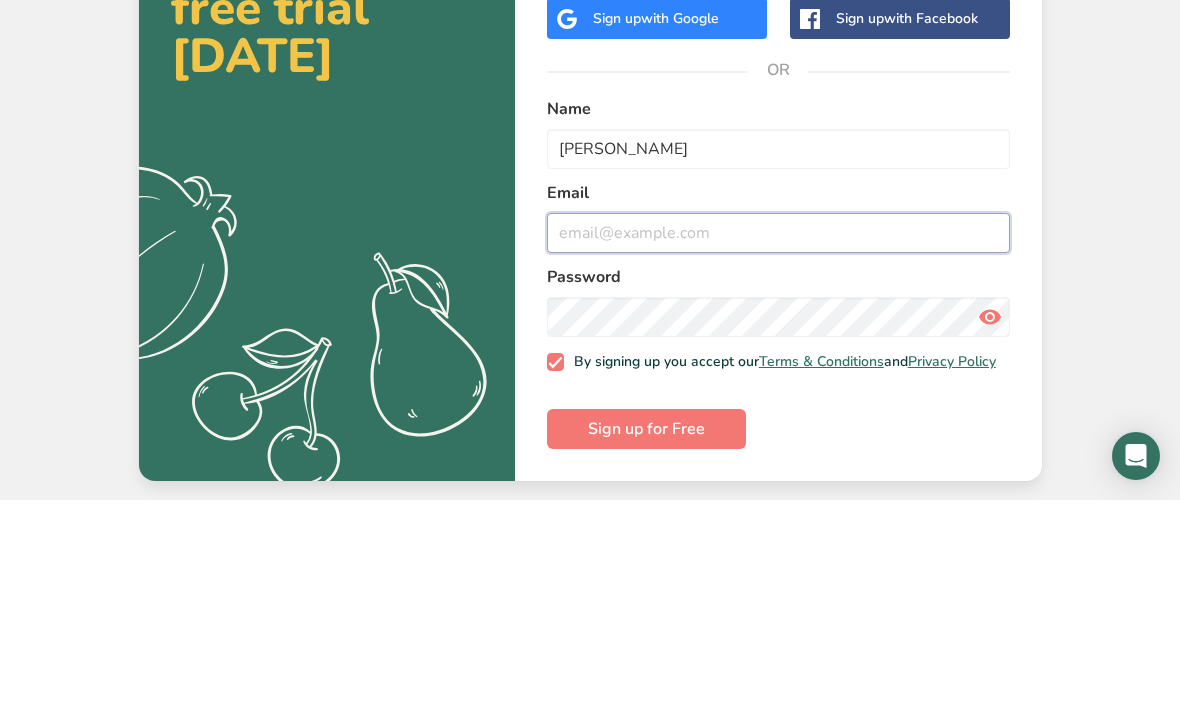 click at bounding box center (778, 443) 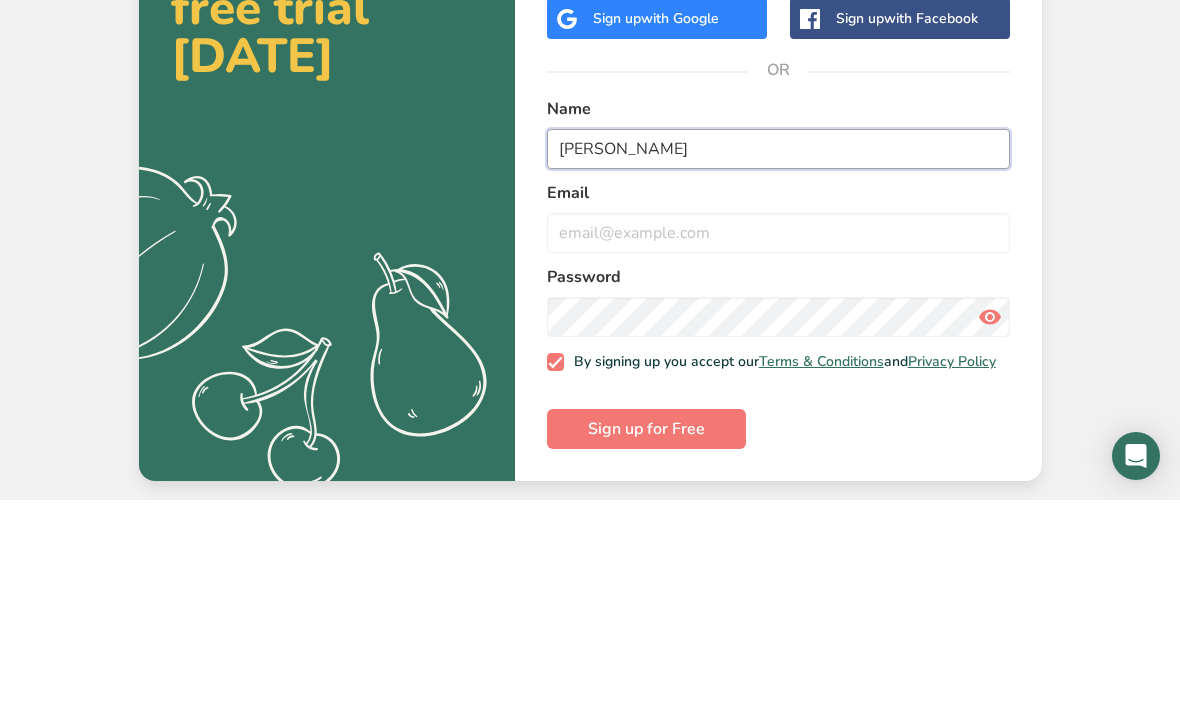 click on "[PERSON_NAME]" at bounding box center (778, 359) 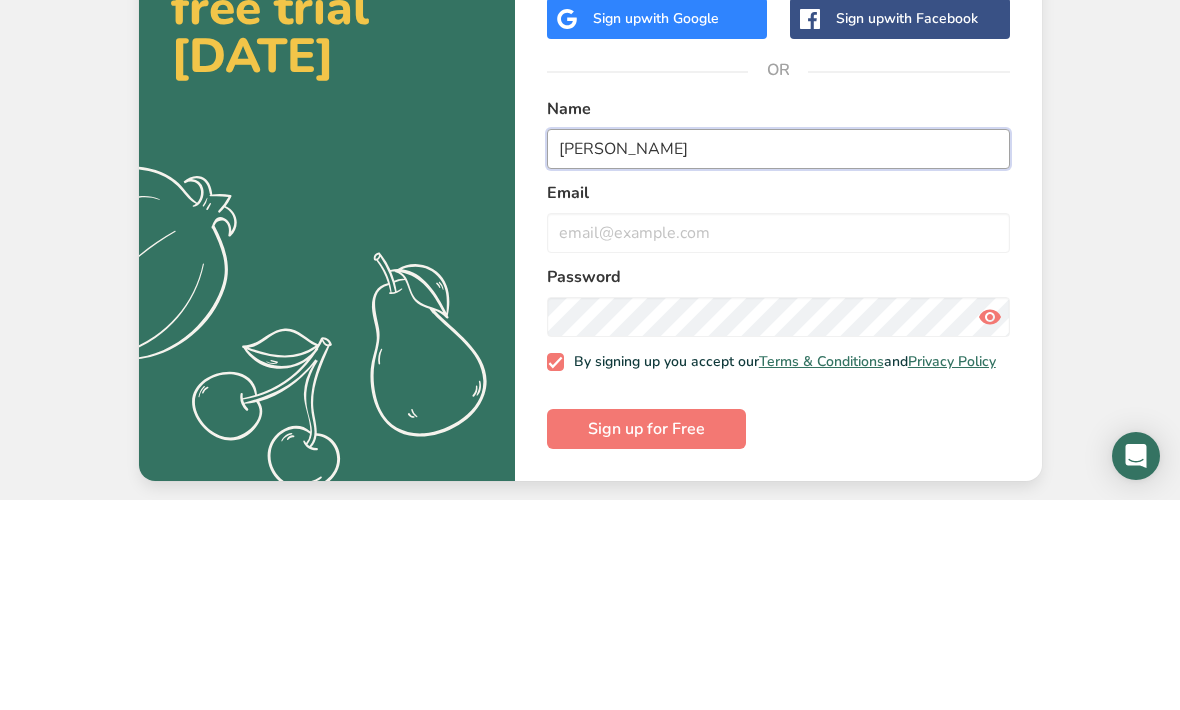 type on "[PERSON_NAME]" 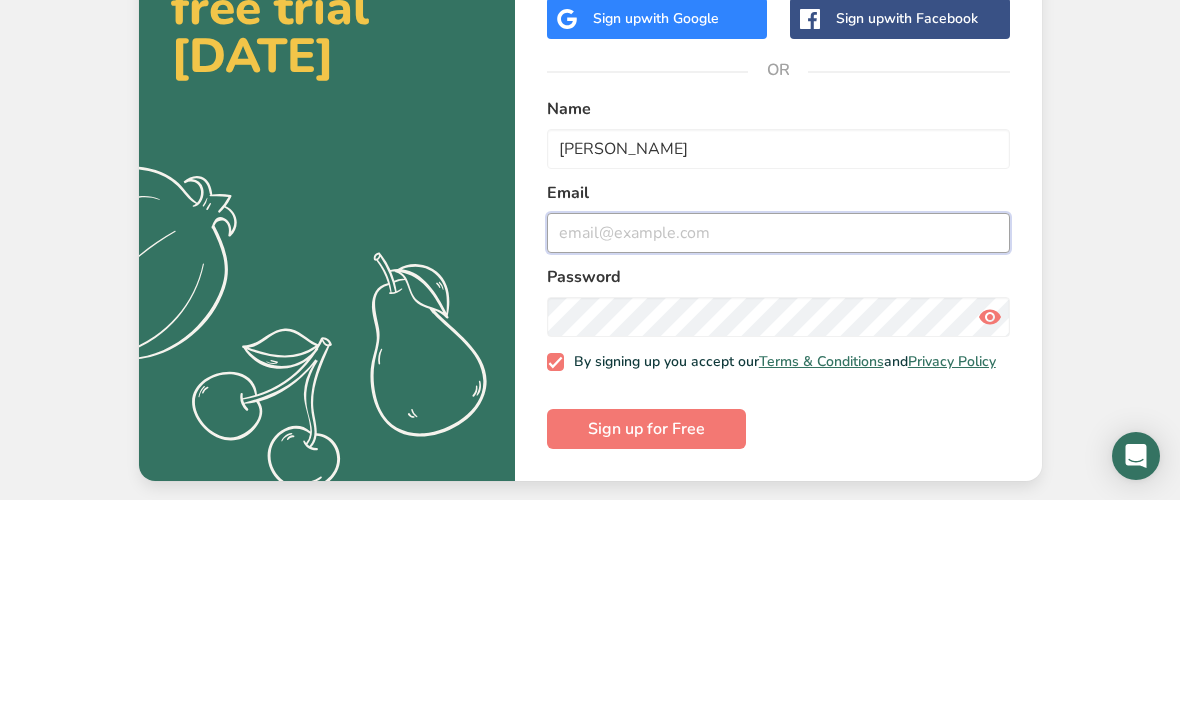 click at bounding box center (778, 443) 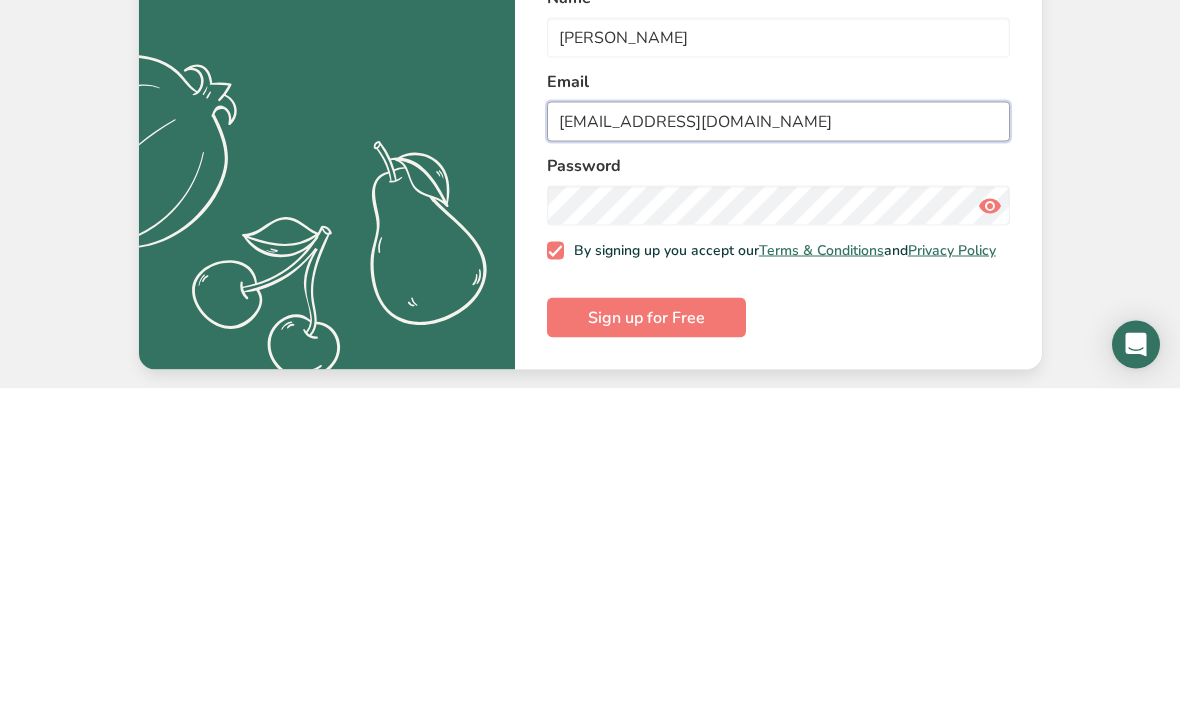type on "[EMAIL_ADDRESS][DOMAIN_NAME]" 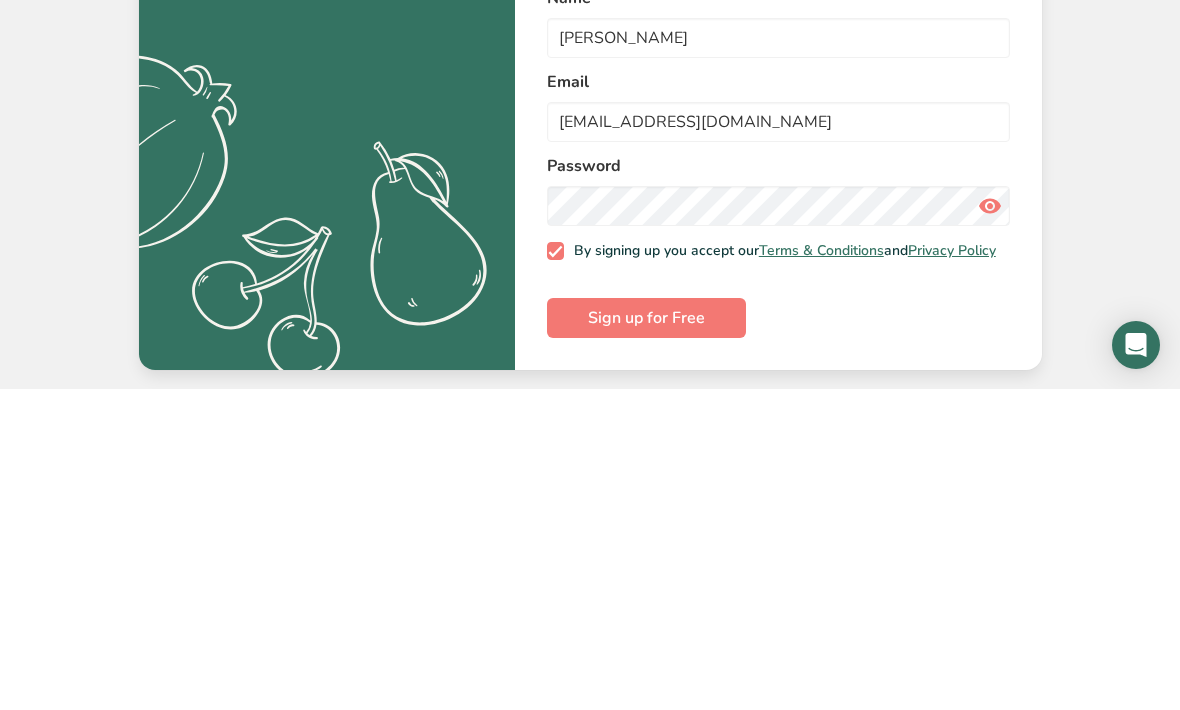 click on "Sign up for Free" at bounding box center (646, 639) 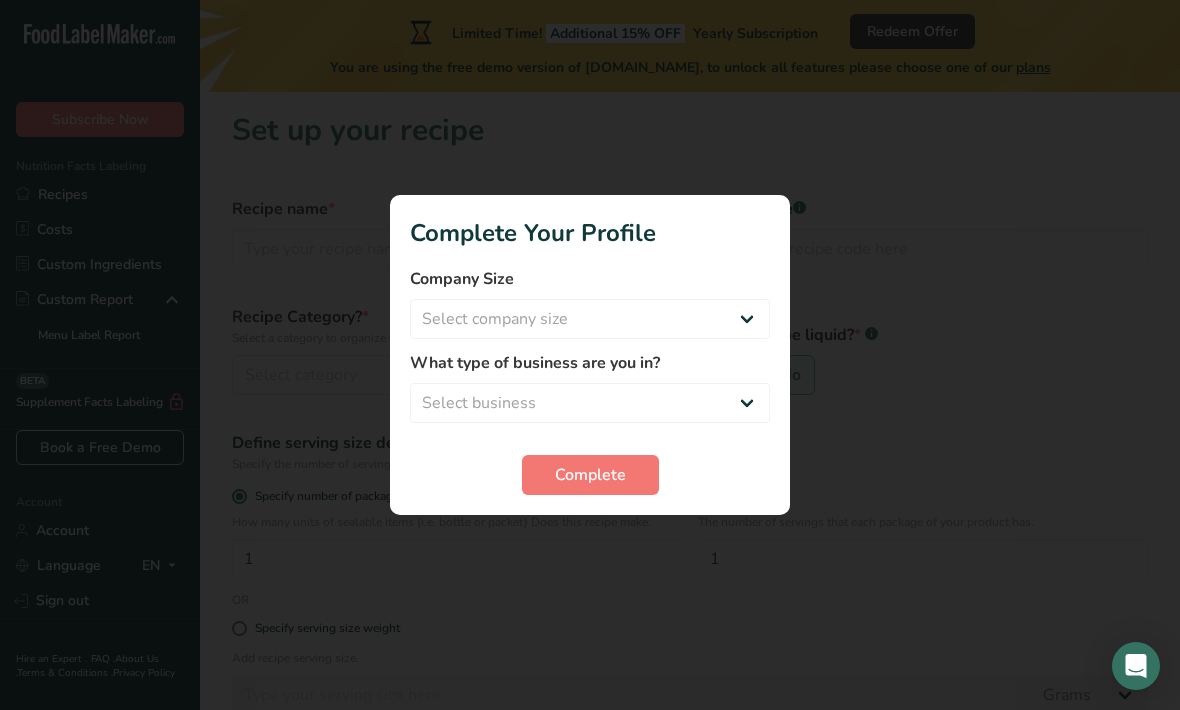 click on "Select company size
Fewer than 10 Employees
10 to 50 Employees
51 to 500 Employees
Over 500 Employees" at bounding box center [590, 319] 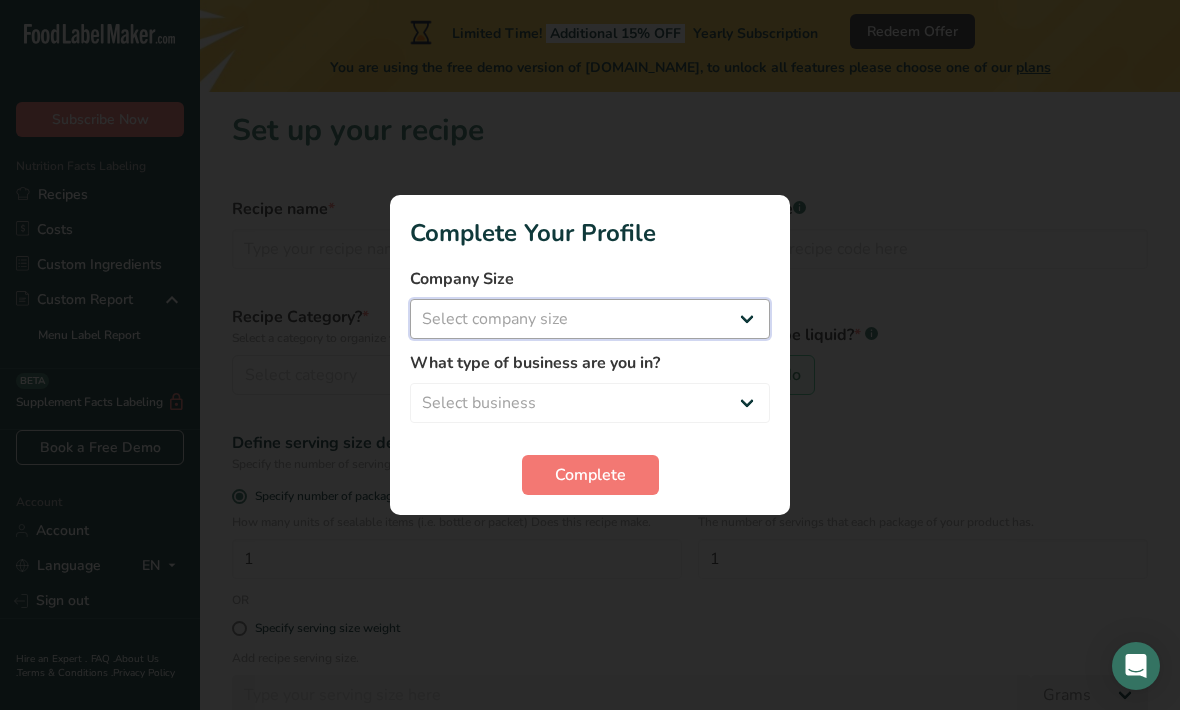 select on "1" 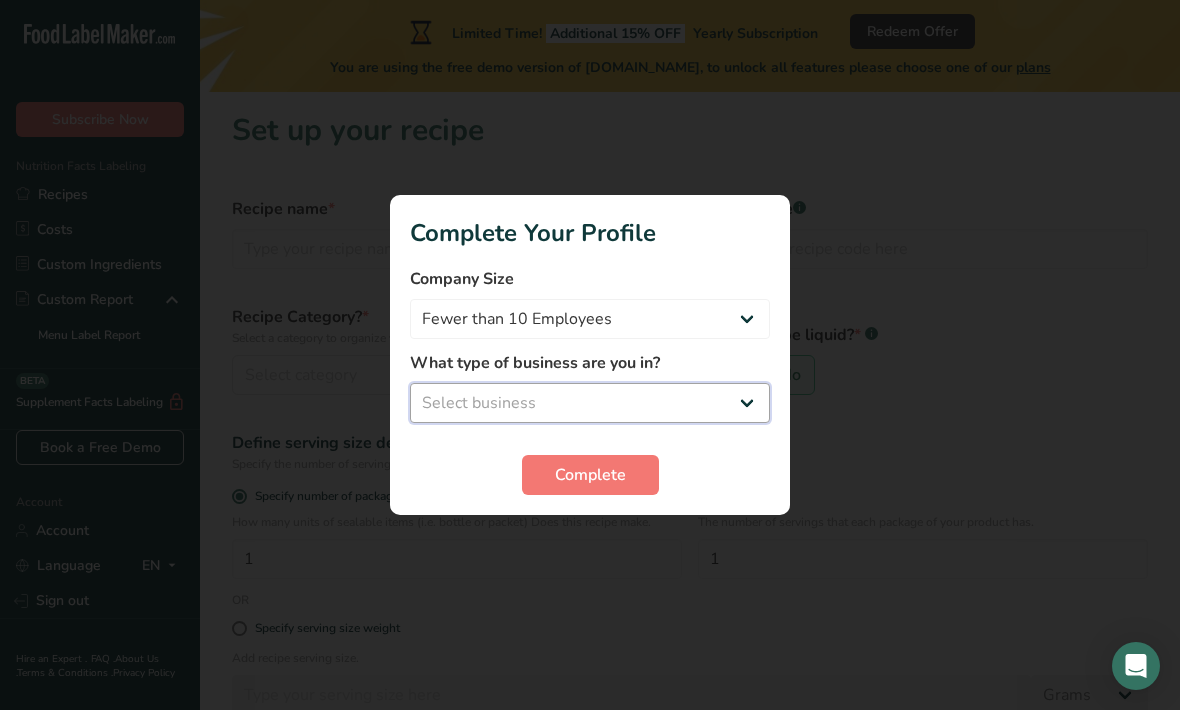 click on "Select business
Packaged Food Manufacturer
Restaurant & Cafe
Bakery
Meal Plans & Catering Company
Nutritionist
Food Blogger
Personal Trainer
Other" at bounding box center [590, 403] 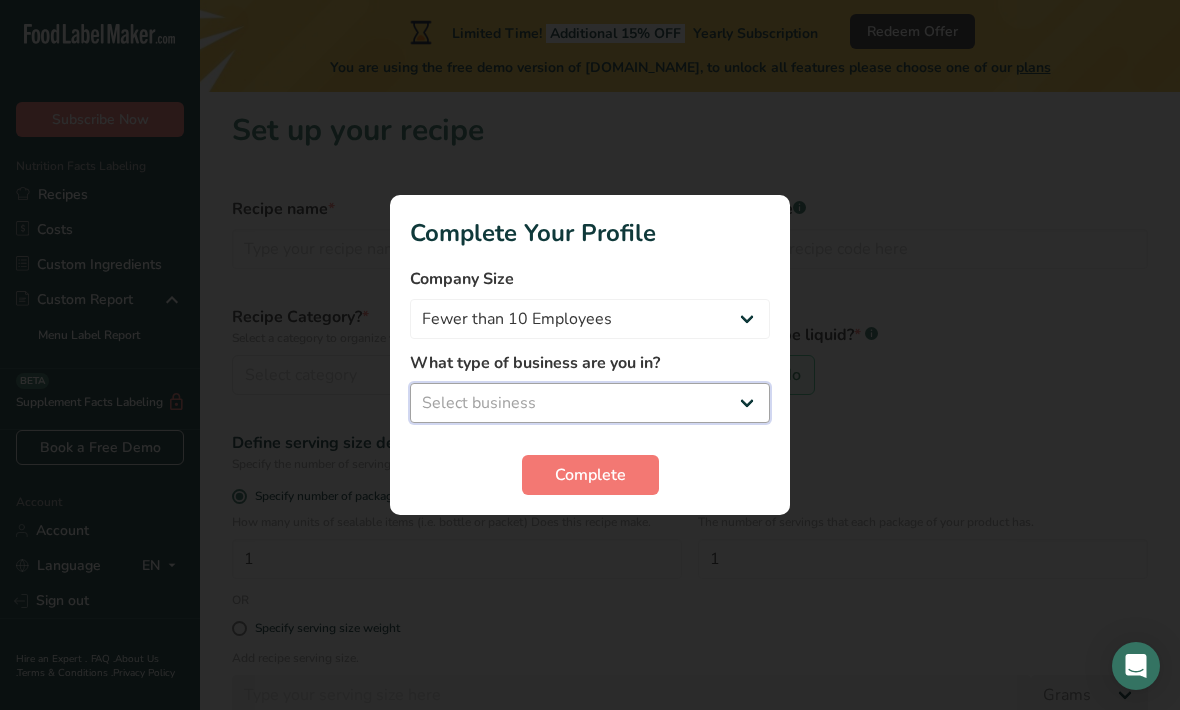 select on "1" 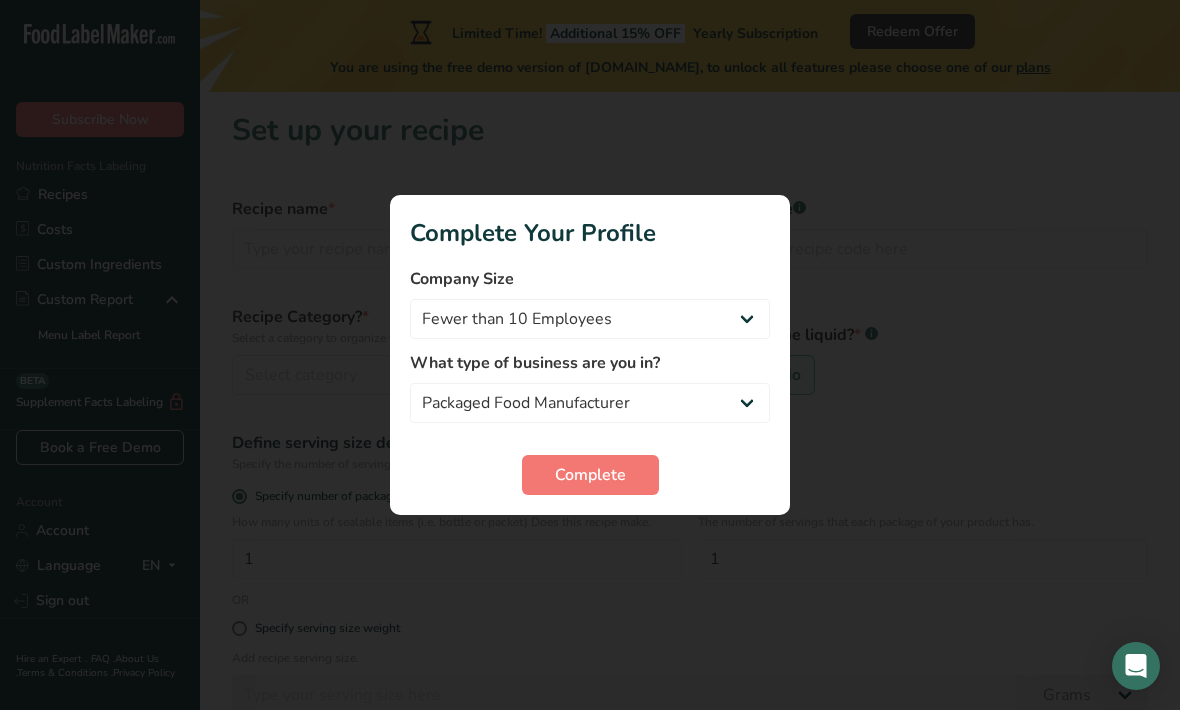 click on "Complete" at bounding box center [590, 475] 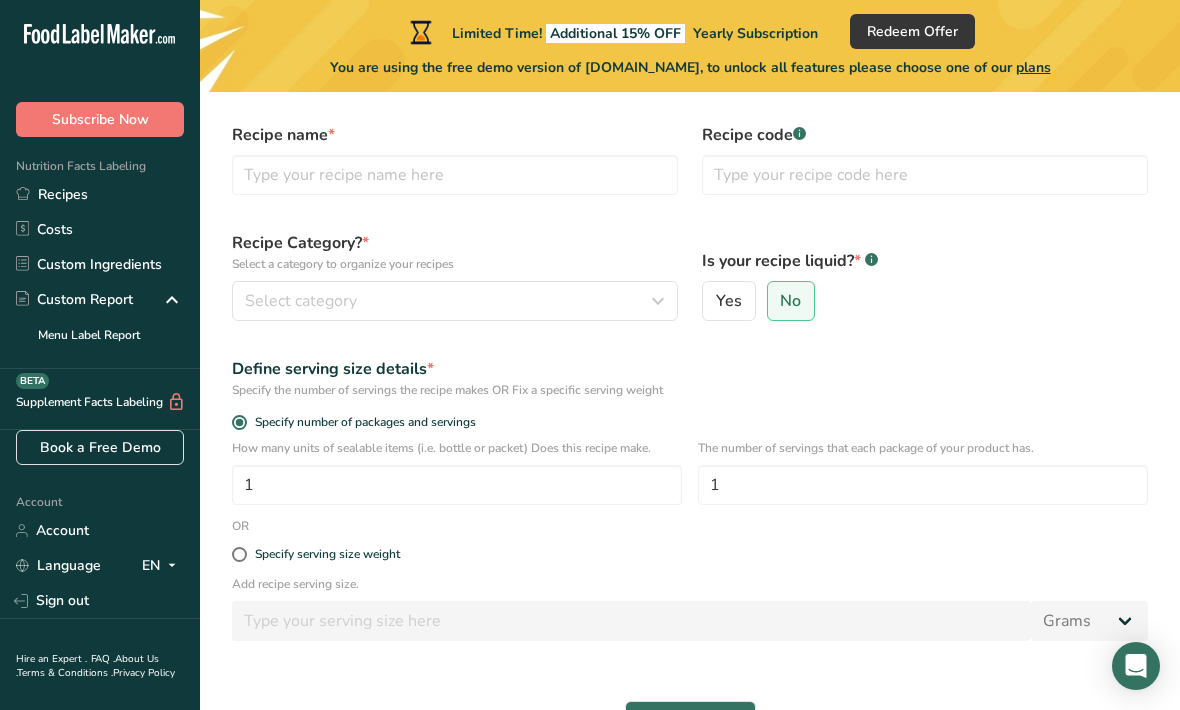 scroll, scrollTop: 0, scrollLeft: 0, axis: both 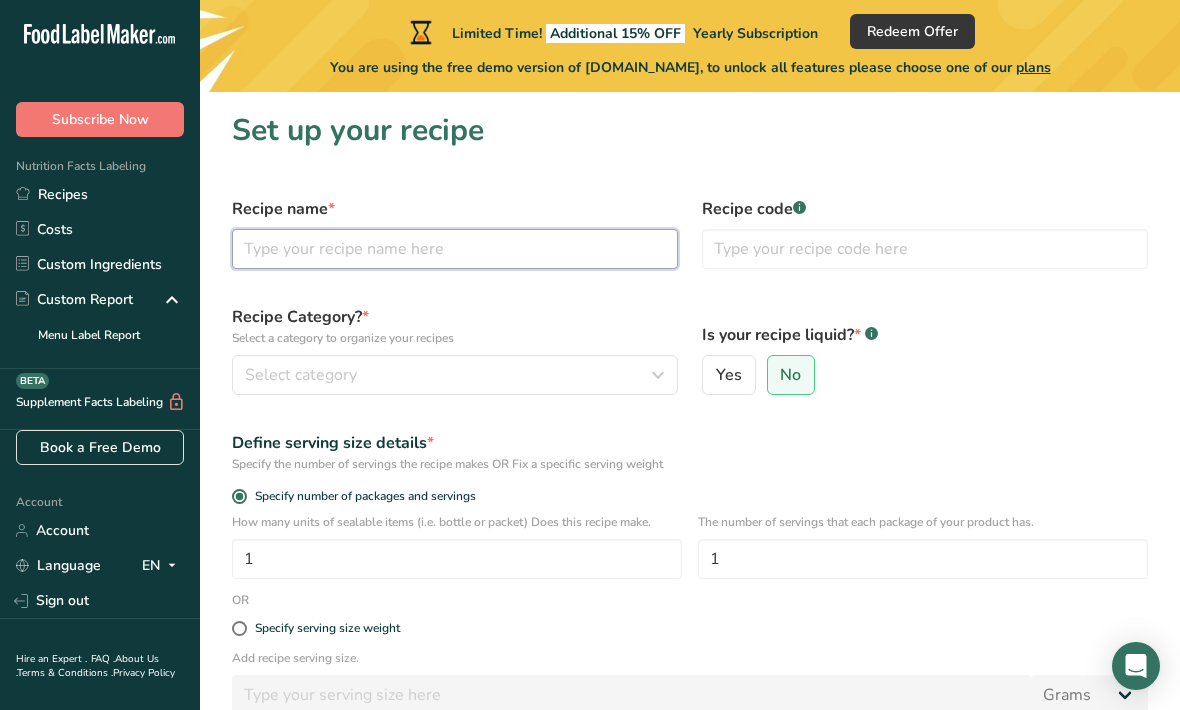 click at bounding box center (455, 249) 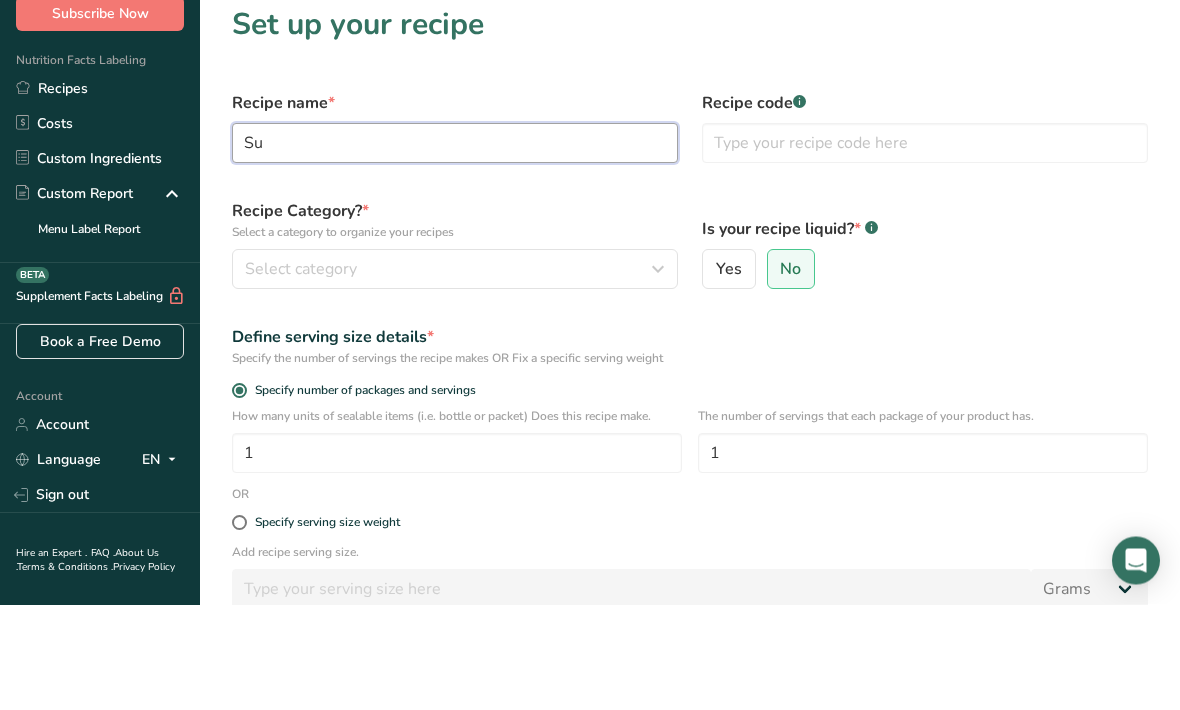 type on "S" 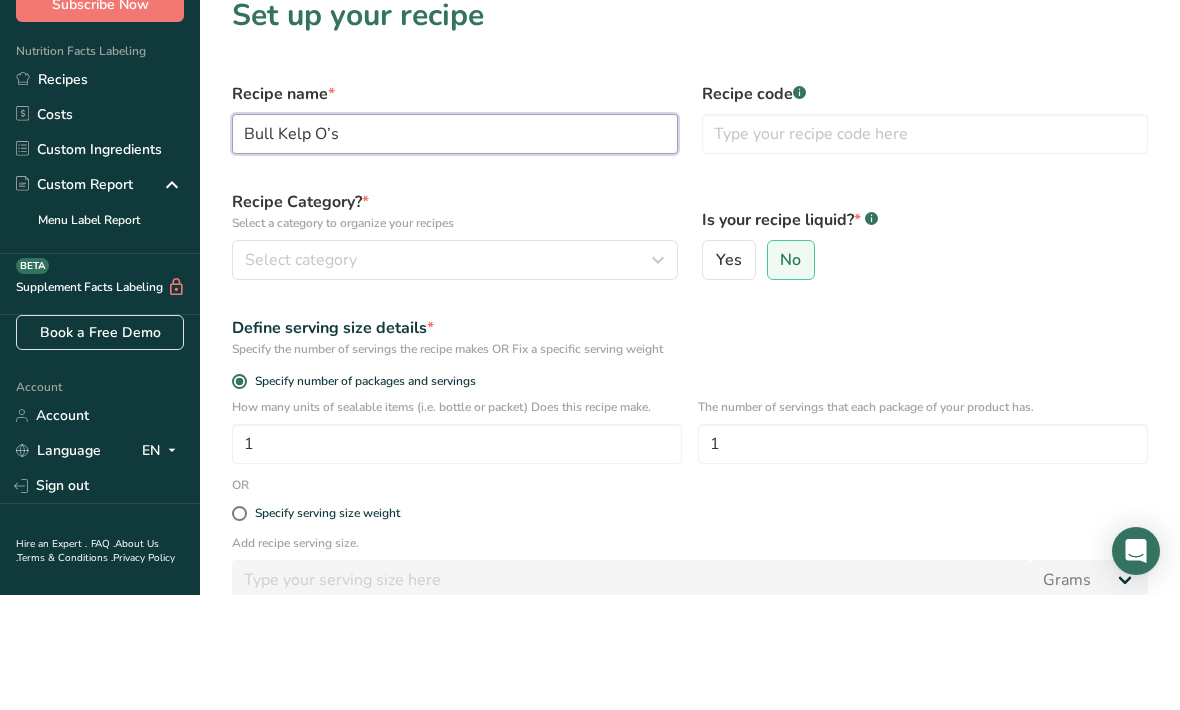 type on "Bull Kelp O’s" 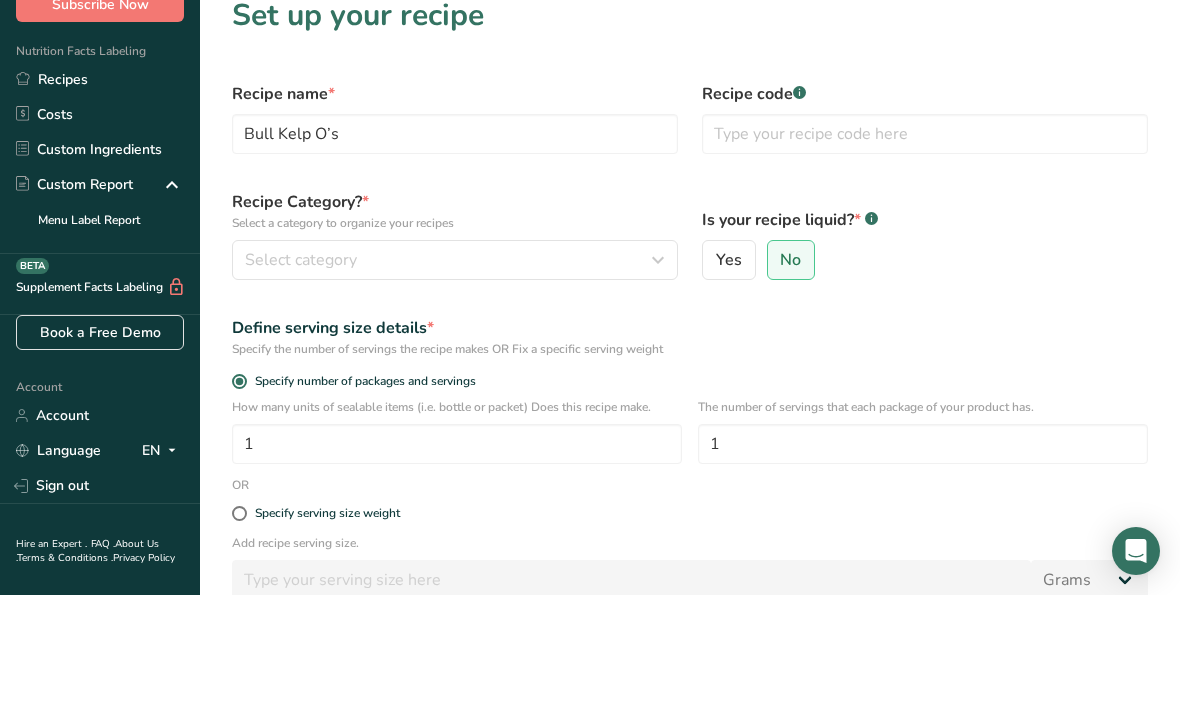 click on "Select category" at bounding box center (301, 375) 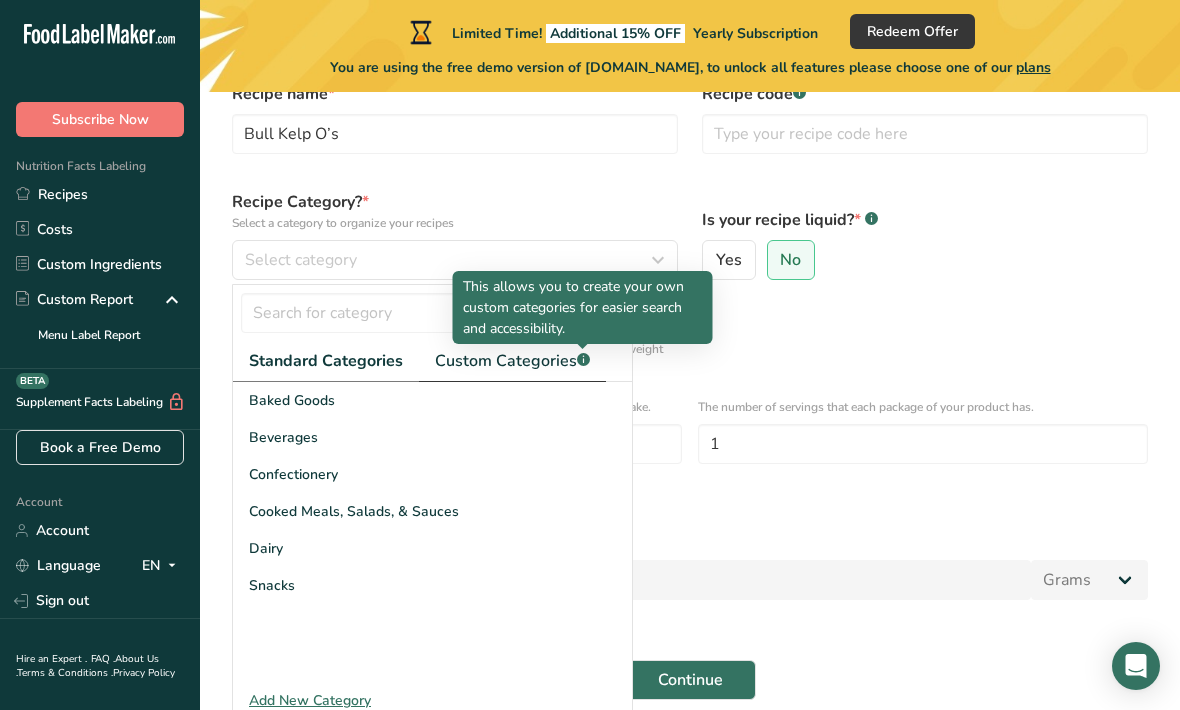 click on ".a-a{fill:#347362;}.b-a{fill:#fff;}" 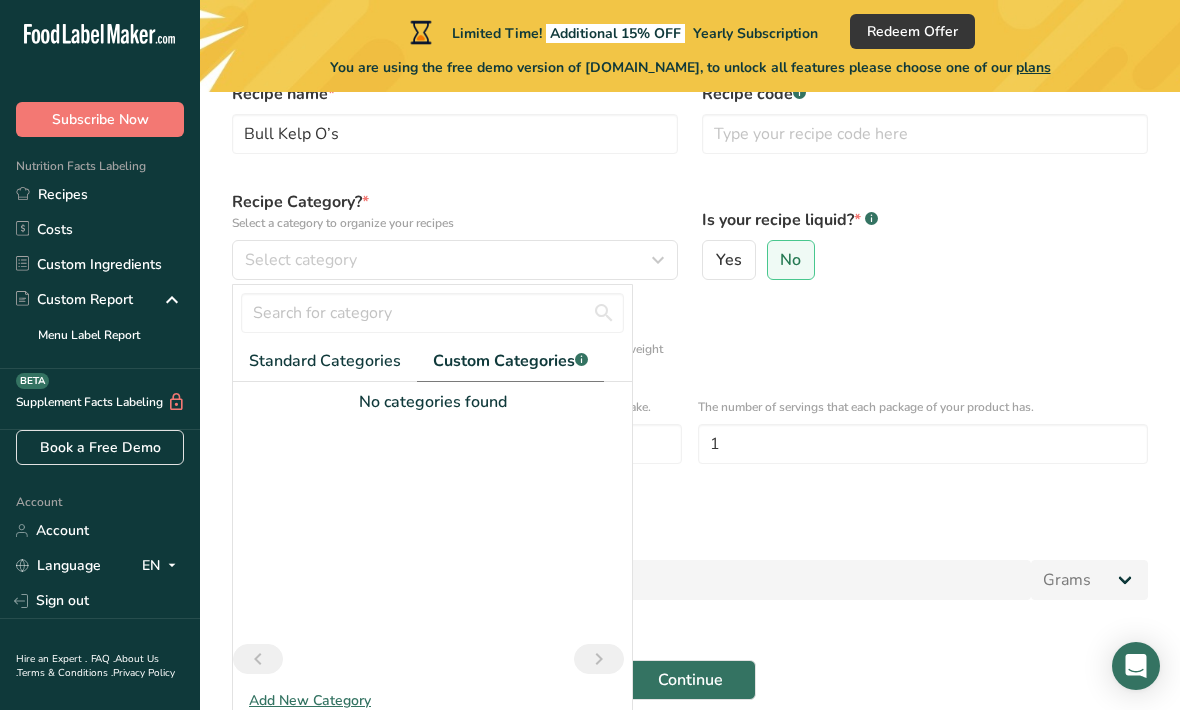 click on "Add recipe serving size.
Grams
kg
mg
mcg
lb
oz
l
mL
fl oz
tbsp
tsp
cup
qt
gallon" at bounding box center [690, 573] 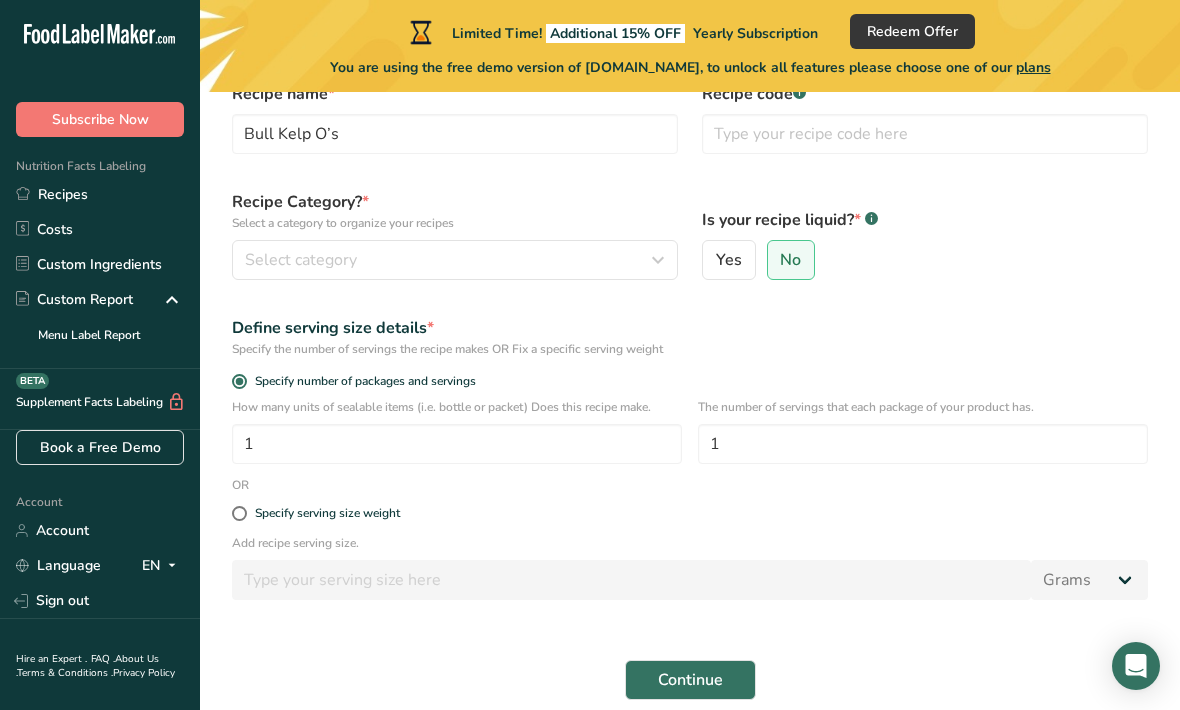 click on "Recipe name *   Bull Kelp O’s
Recipe code
.a-a{fill:#347362;}.b-a{fill:#fff;}
Recipe Category? *
Select a category to organize your recipes
Select category
Standard Categories
Custom Categories
.a-a{fill:#347362;}.b-a{fill:#fff;}
Baked Goods
[GEOGRAPHIC_DATA]
Confectionery
Cooked Meals, Salads, & Sauces
[GEOGRAPHIC_DATA]
Snacks
1
No categories found
Add New Category
Is your recipe liquid? *   .a-a{fill:#347362;}.b-a{fill:#fff;}           Yes   No
Define serving size details *
Specify the number of servings the recipe makes OR Fix a specific serving weight
Specify number of packages and servings
1     1
OR" at bounding box center [690, 391] 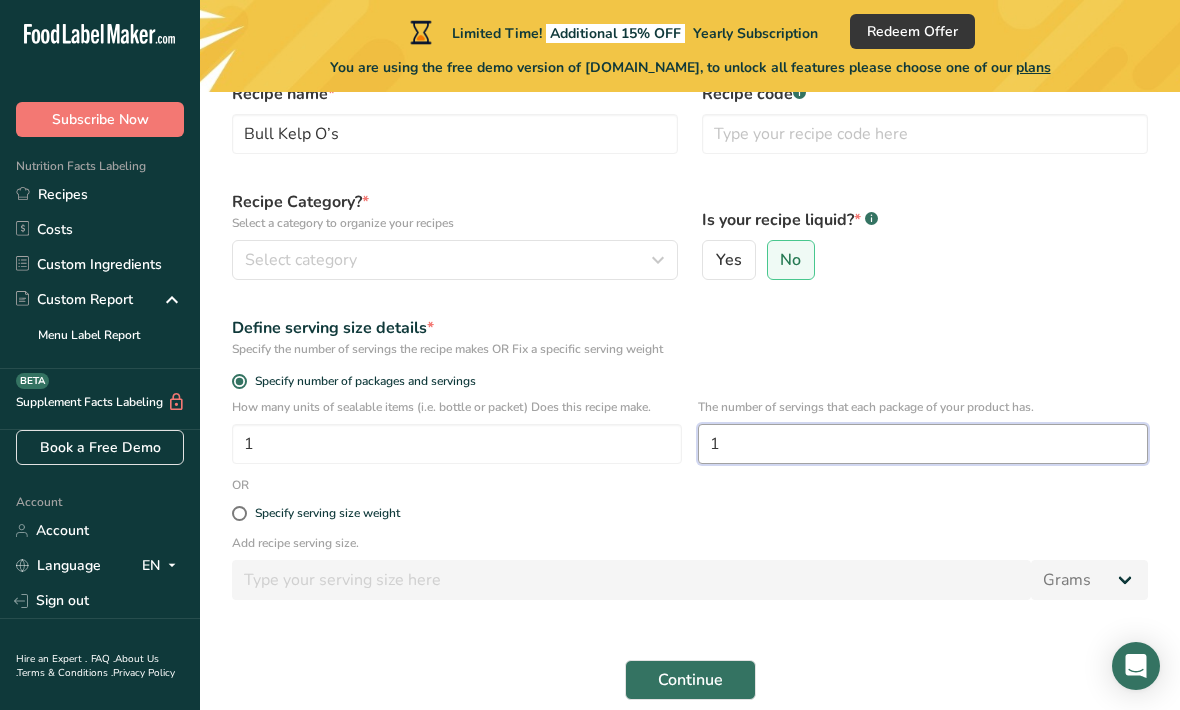 click on "1" at bounding box center [923, 444] 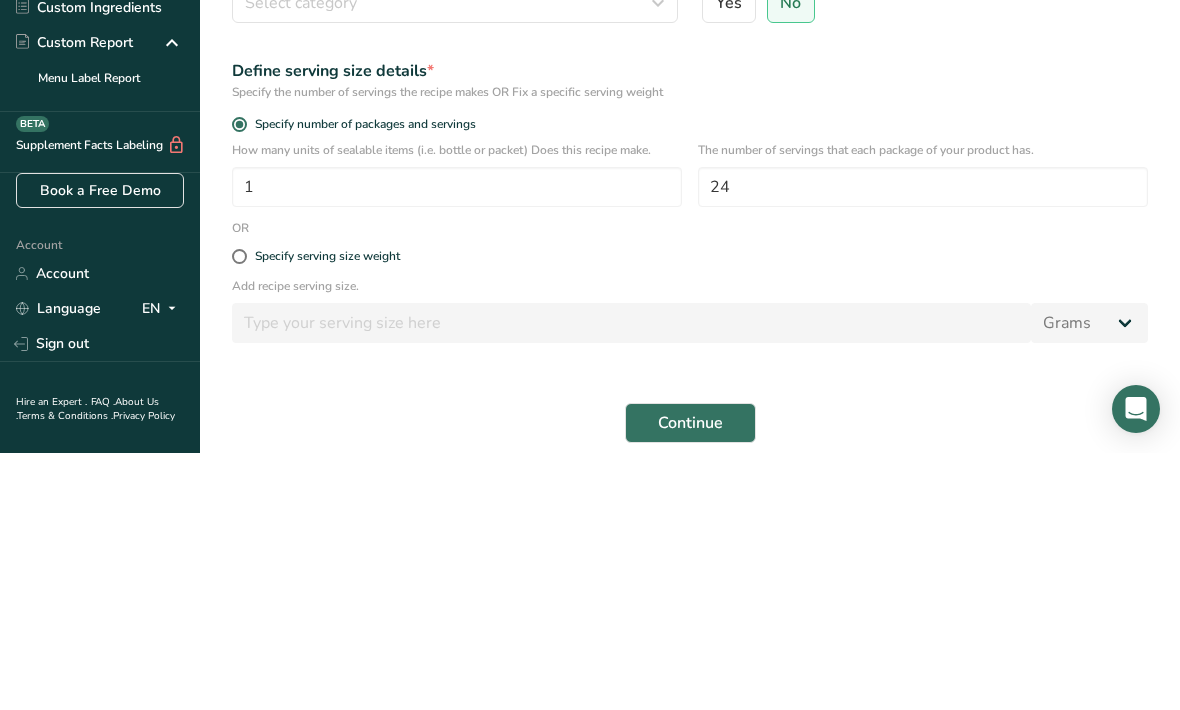 scroll, scrollTop: 135, scrollLeft: 0, axis: vertical 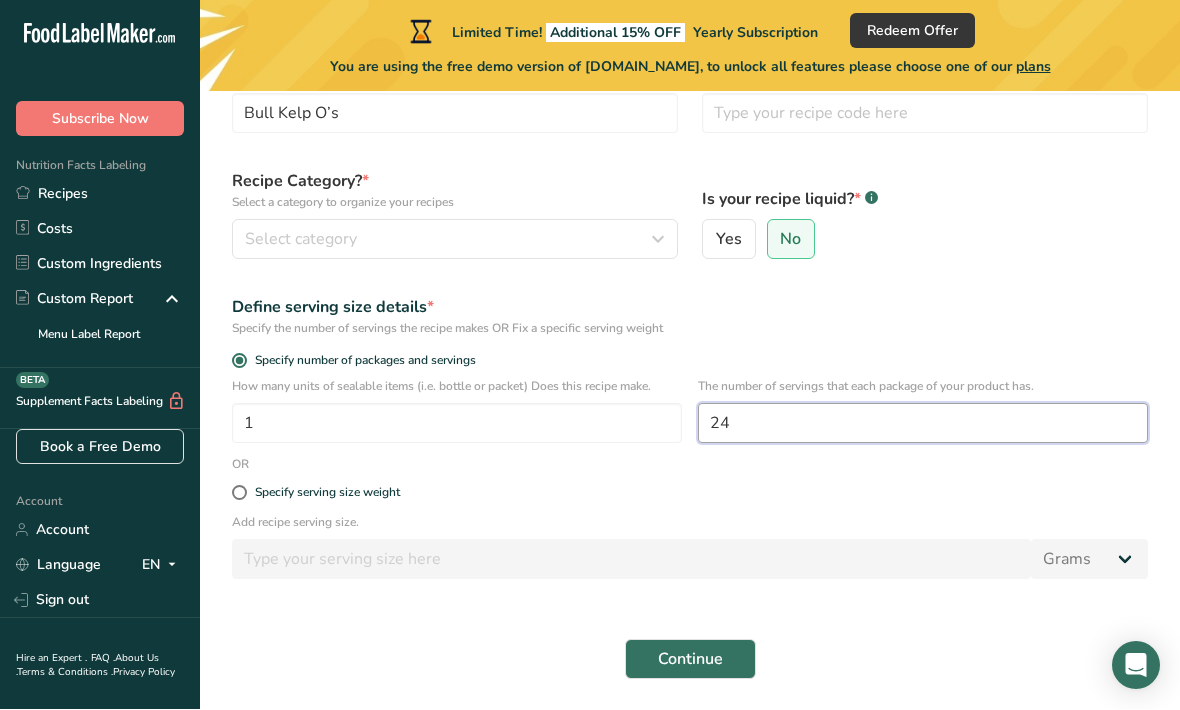 type on "24" 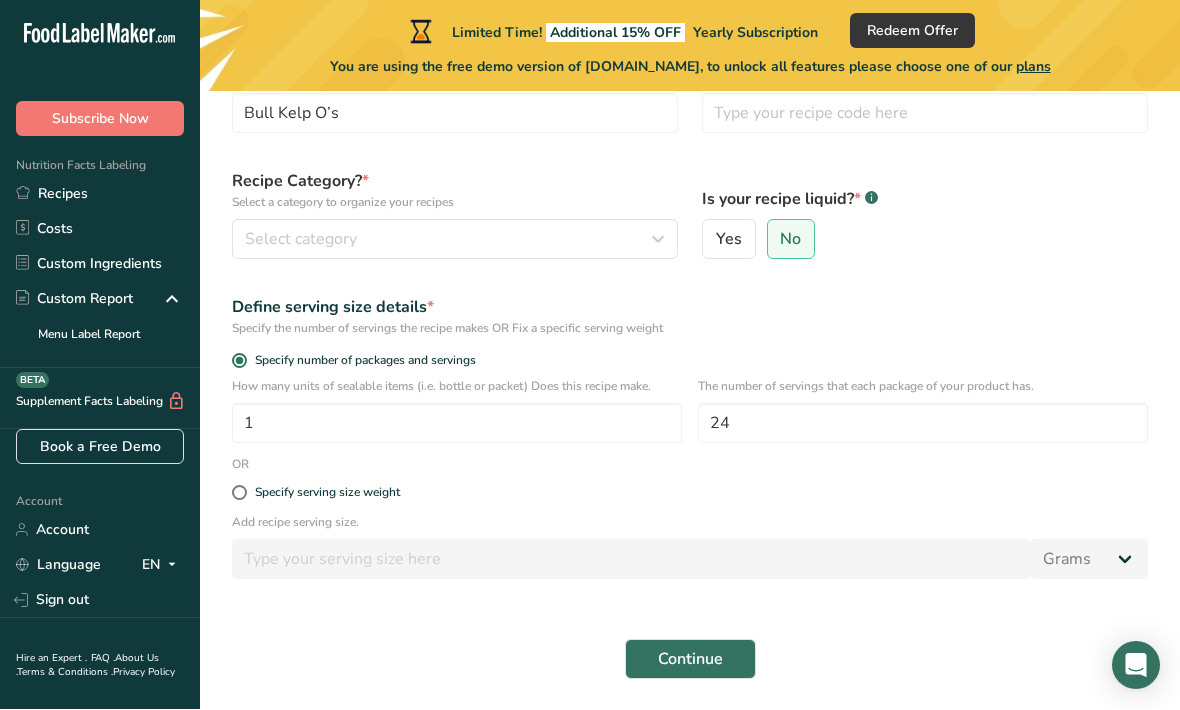 click on "Specify serving size weight" at bounding box center (690, 494) 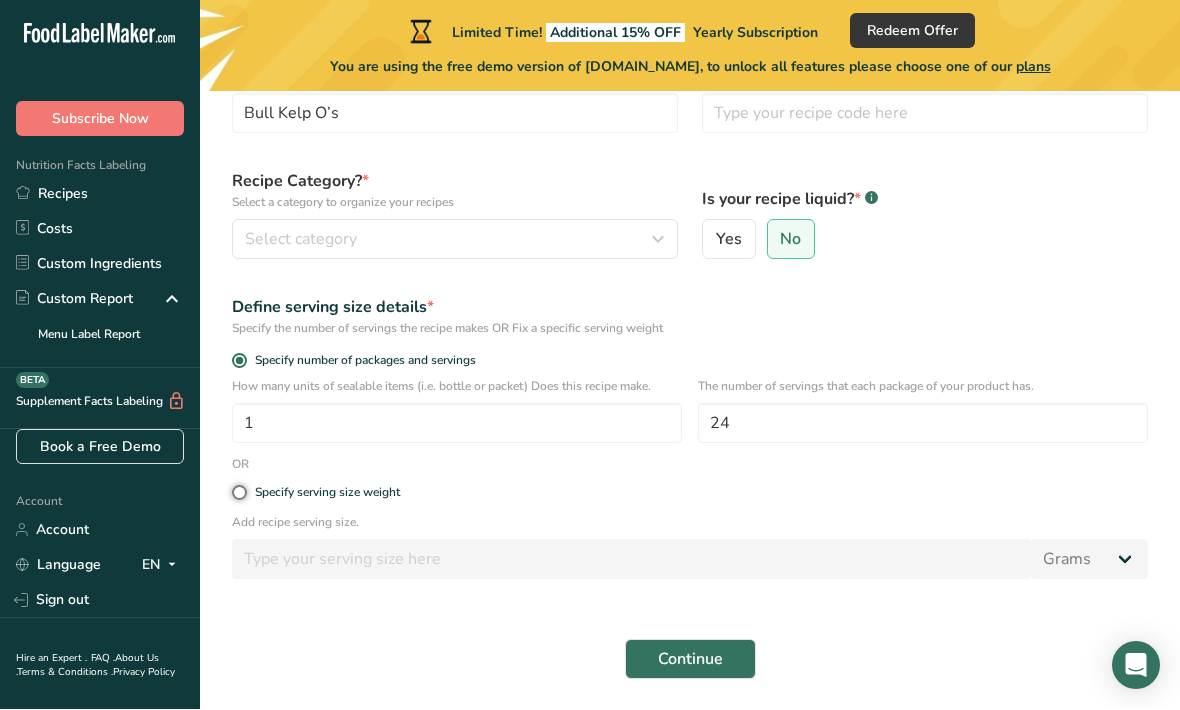 click on "Specify serving size weight" at bounding box center [238, 493] 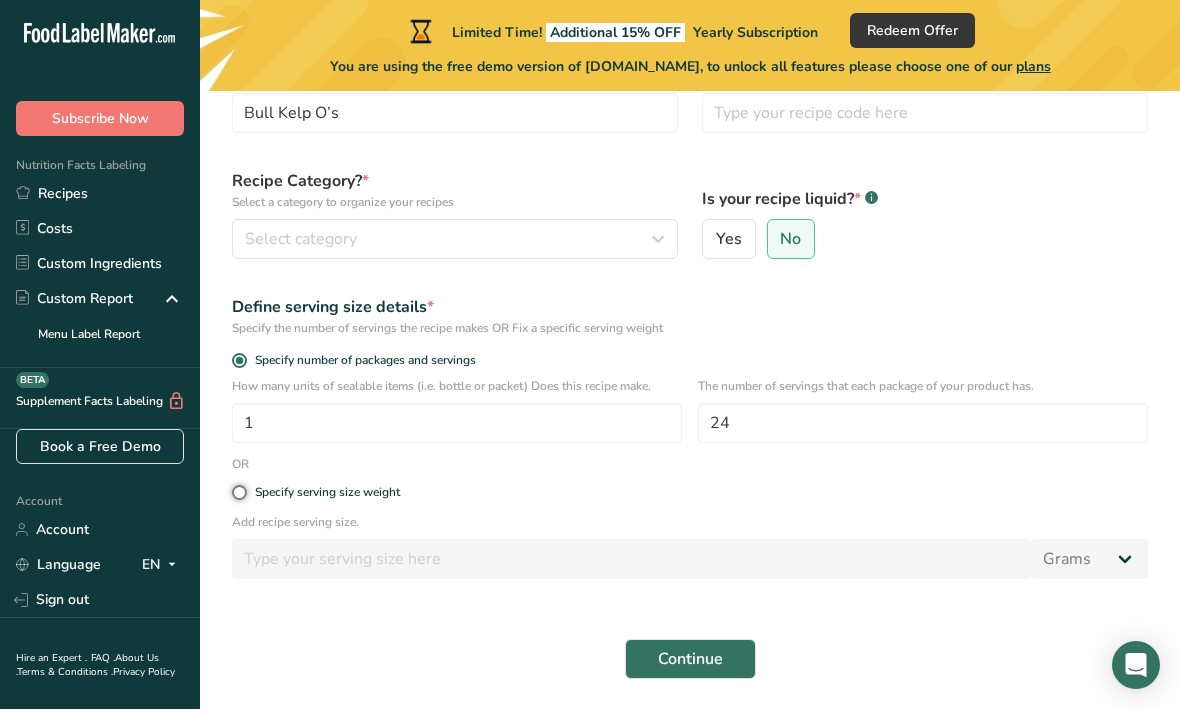 radio on "true" 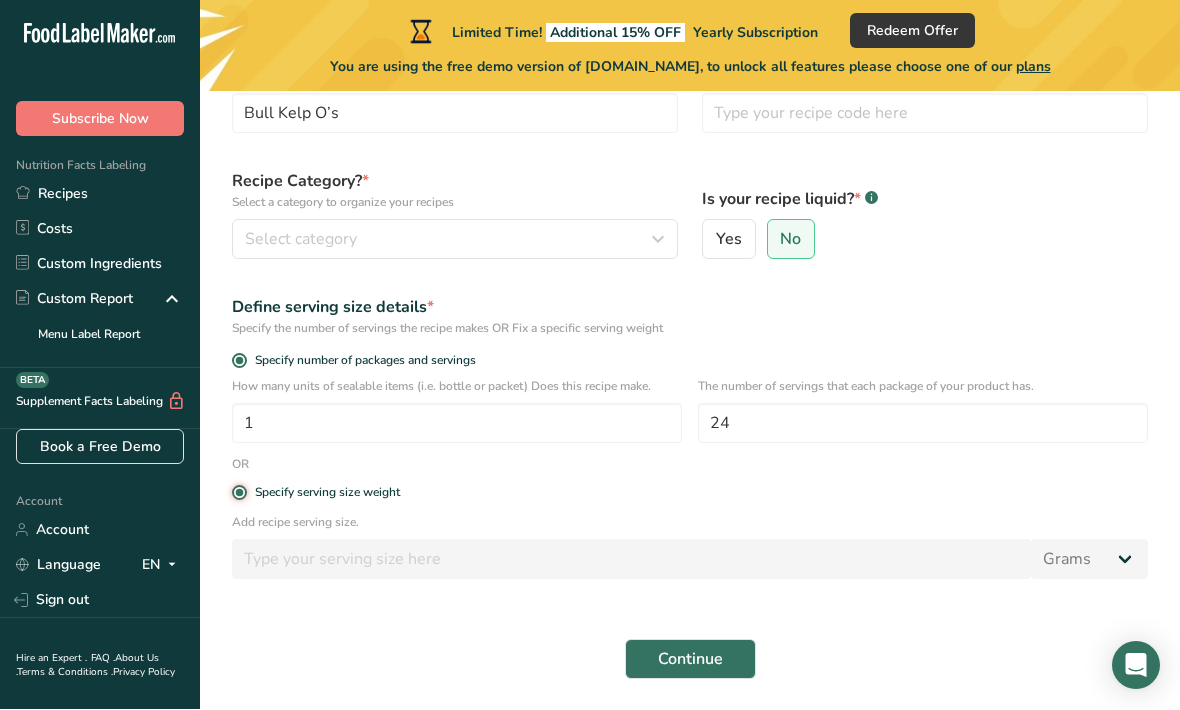 radio on "false" 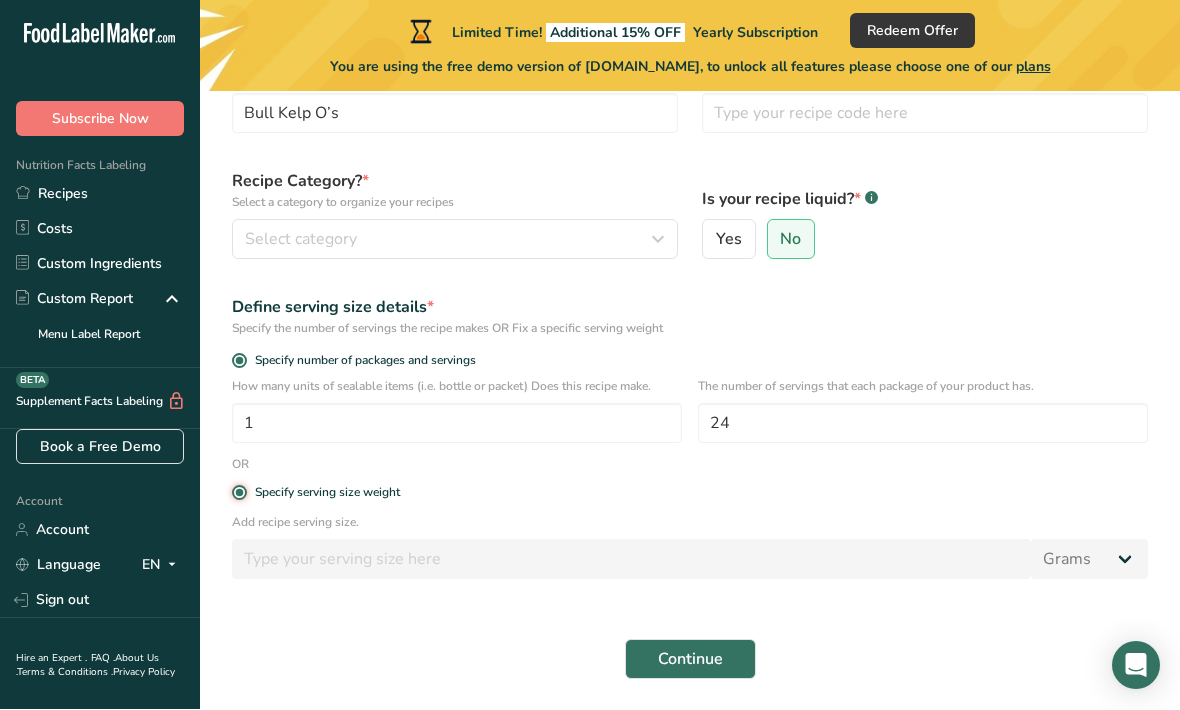 type 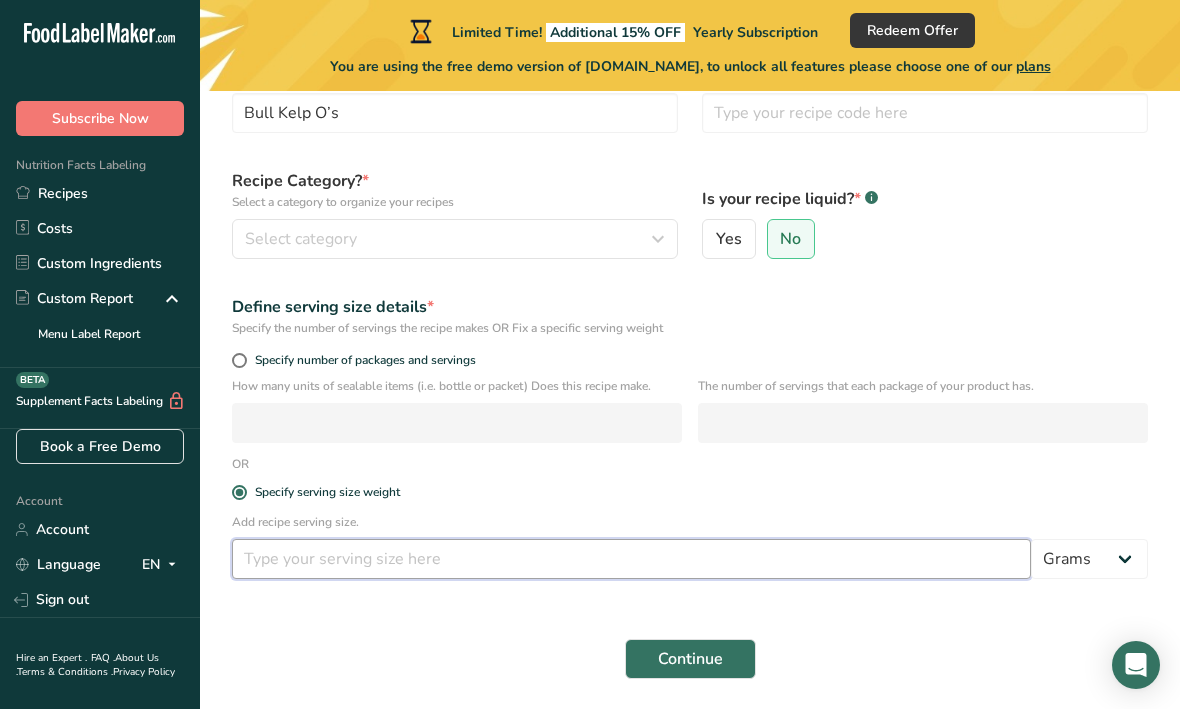 click at bounding box center (631, 560) 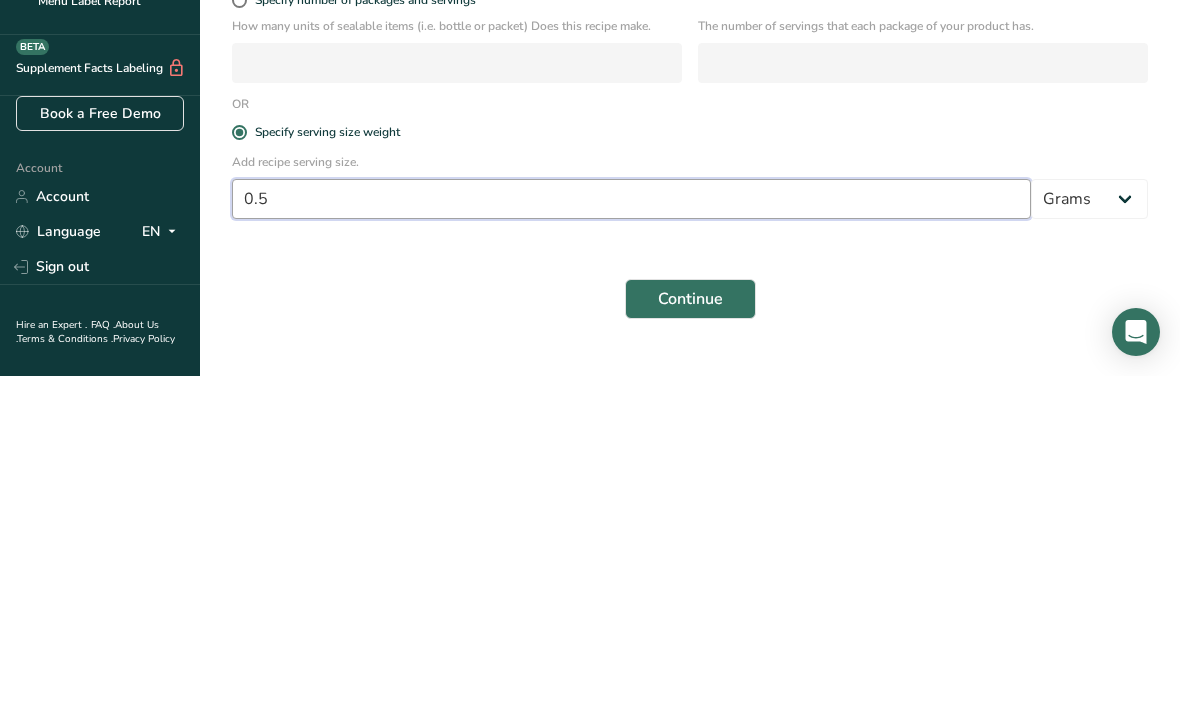 type on "0.5" 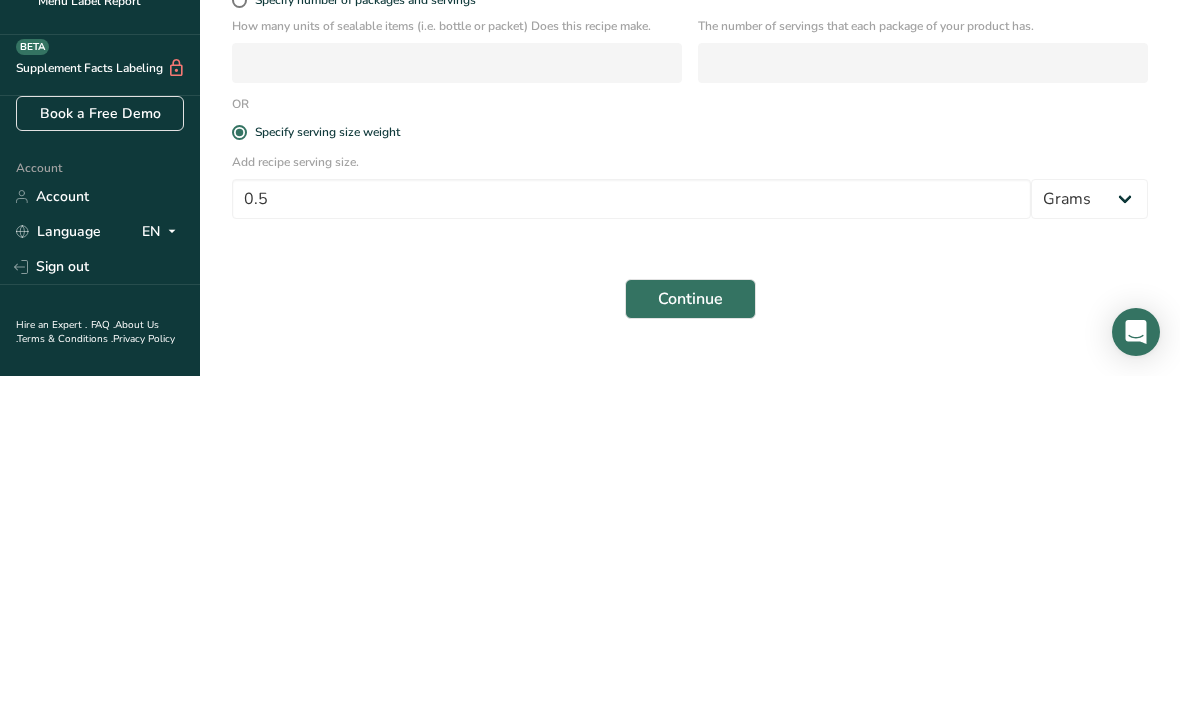 click on "Continue" at bounding box center (690, 633) 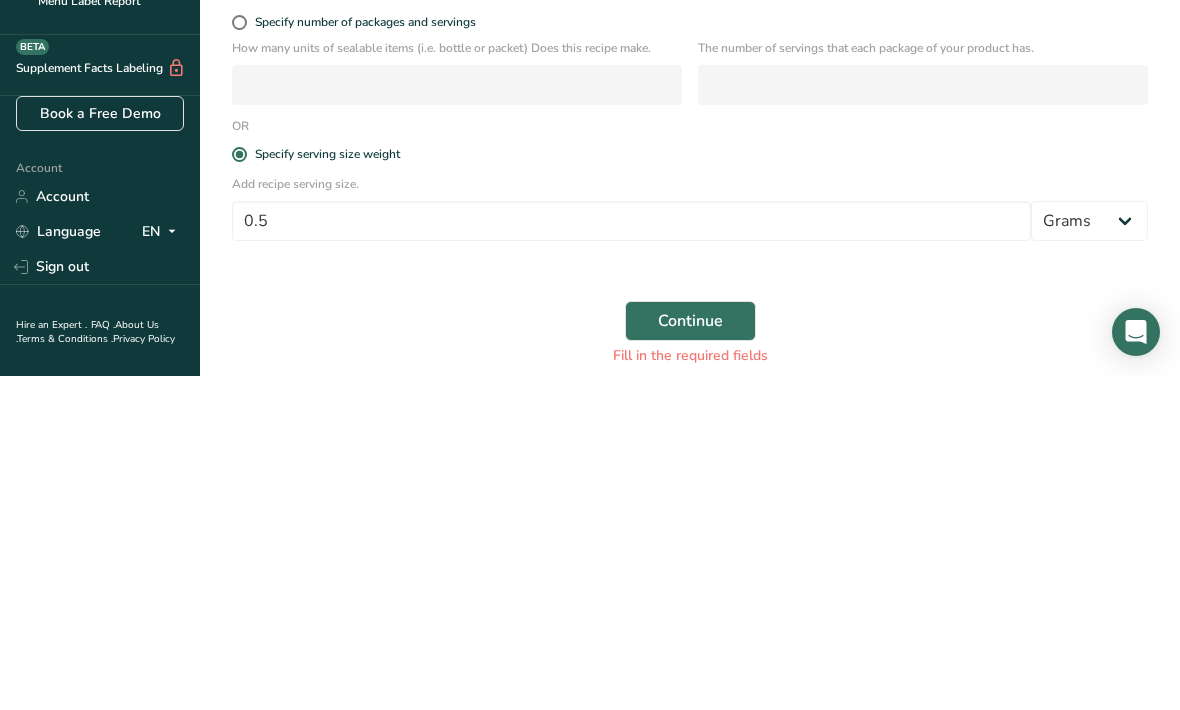 scroll, scrollTop: 182, scrollLeft: 0, axis: vertical 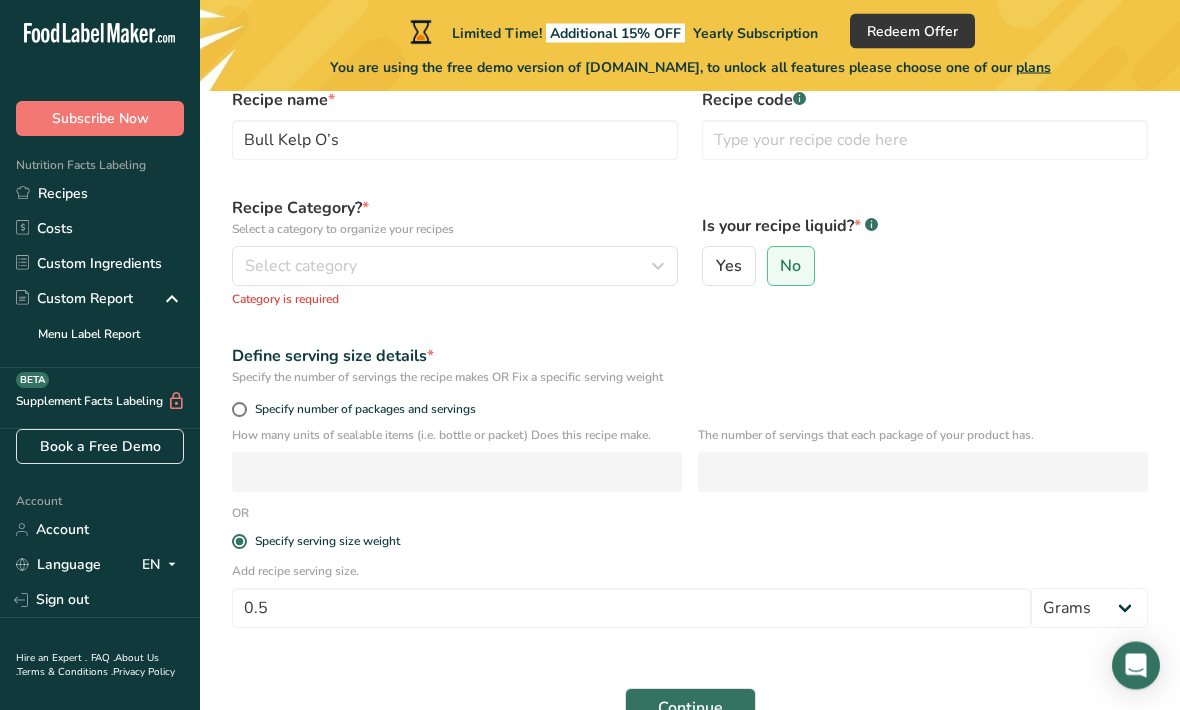 click on "Select category" at bounding box center (301, 267) 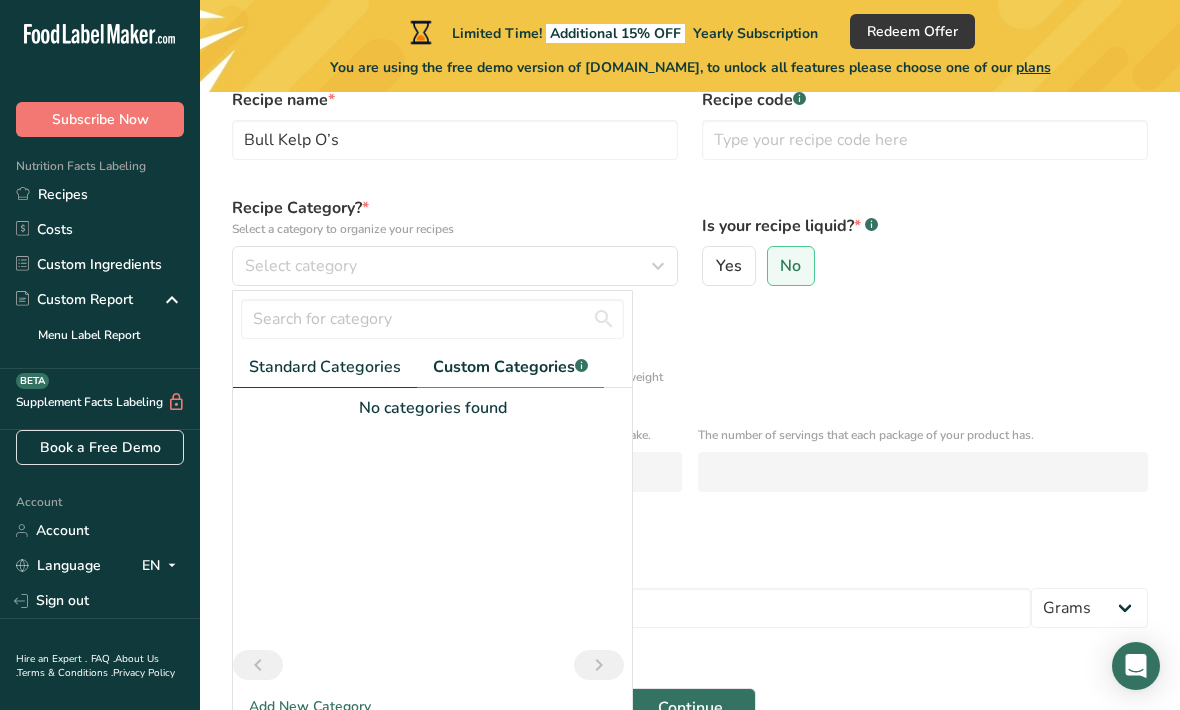 click on "Standard Categories" at bounding box center (325, 367) 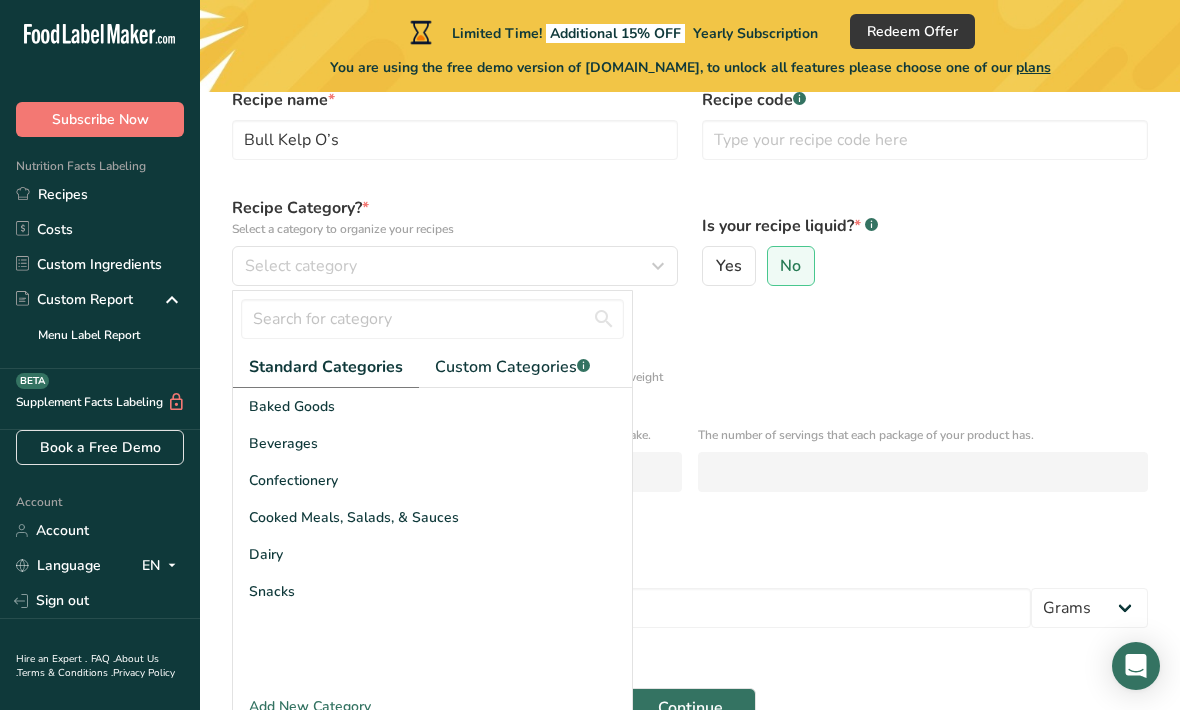 click on "Snacks" at bounding box center [272, 591] 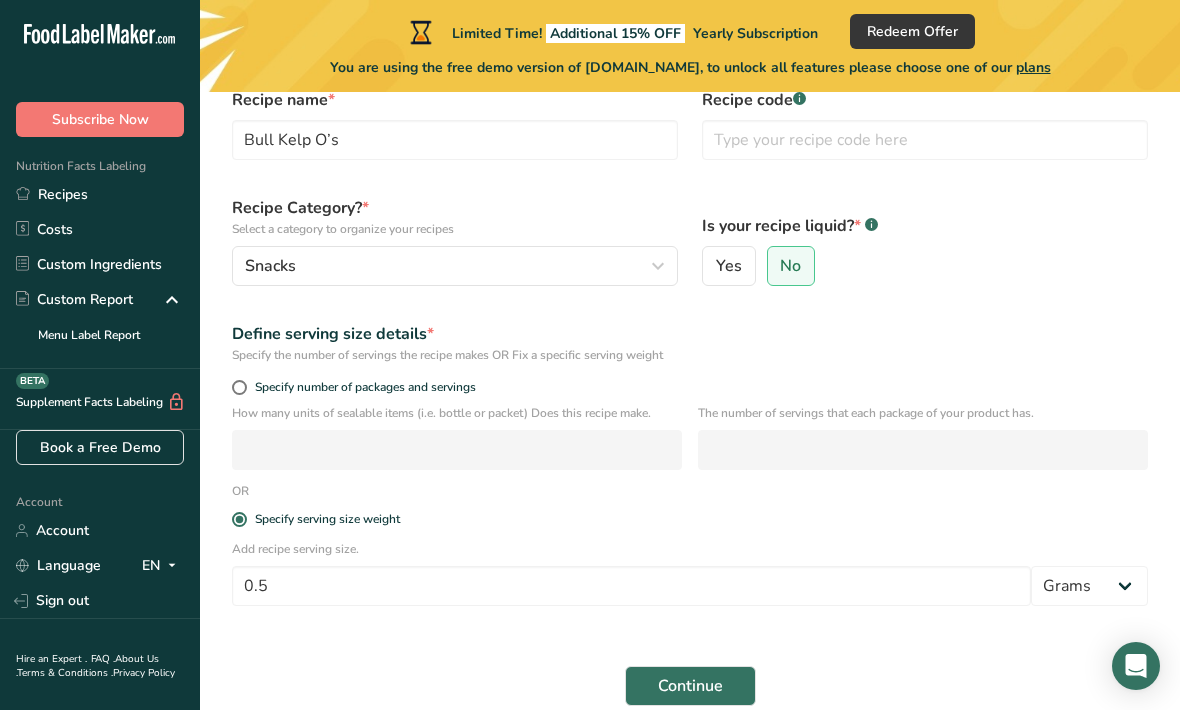 click on "Continue" at bounding box center (690, 686) 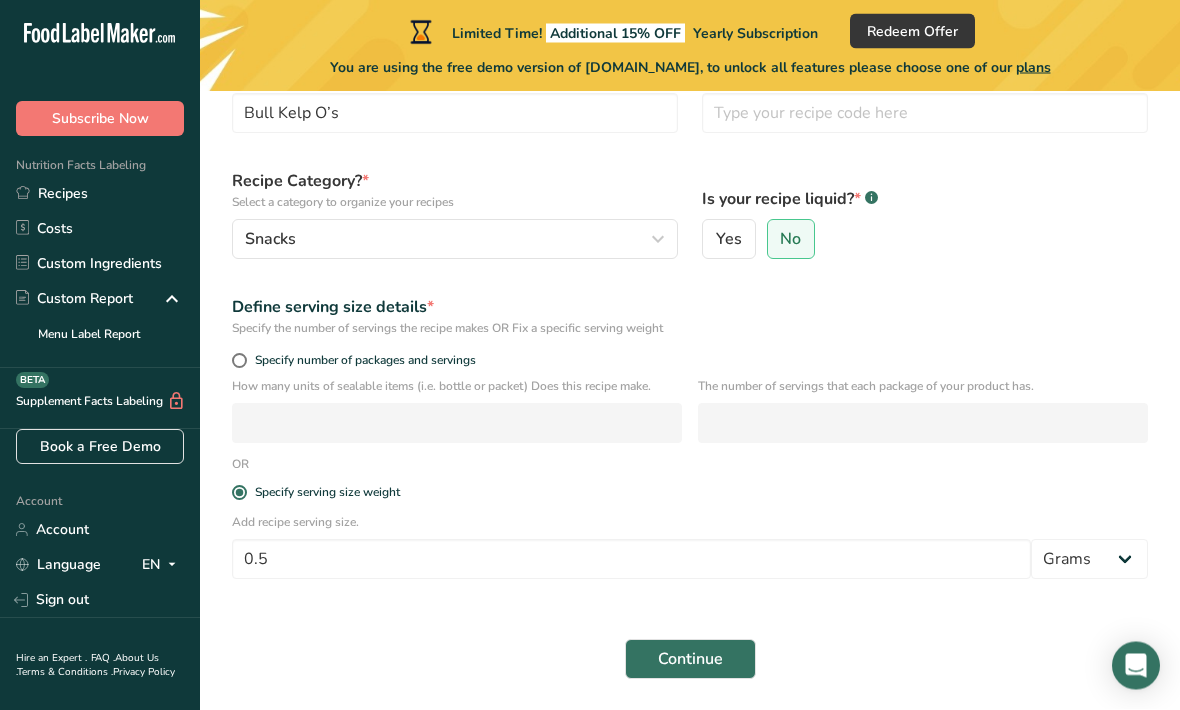 scroll, scrollTop: 135, scrollLeft: 0, axis: vertical 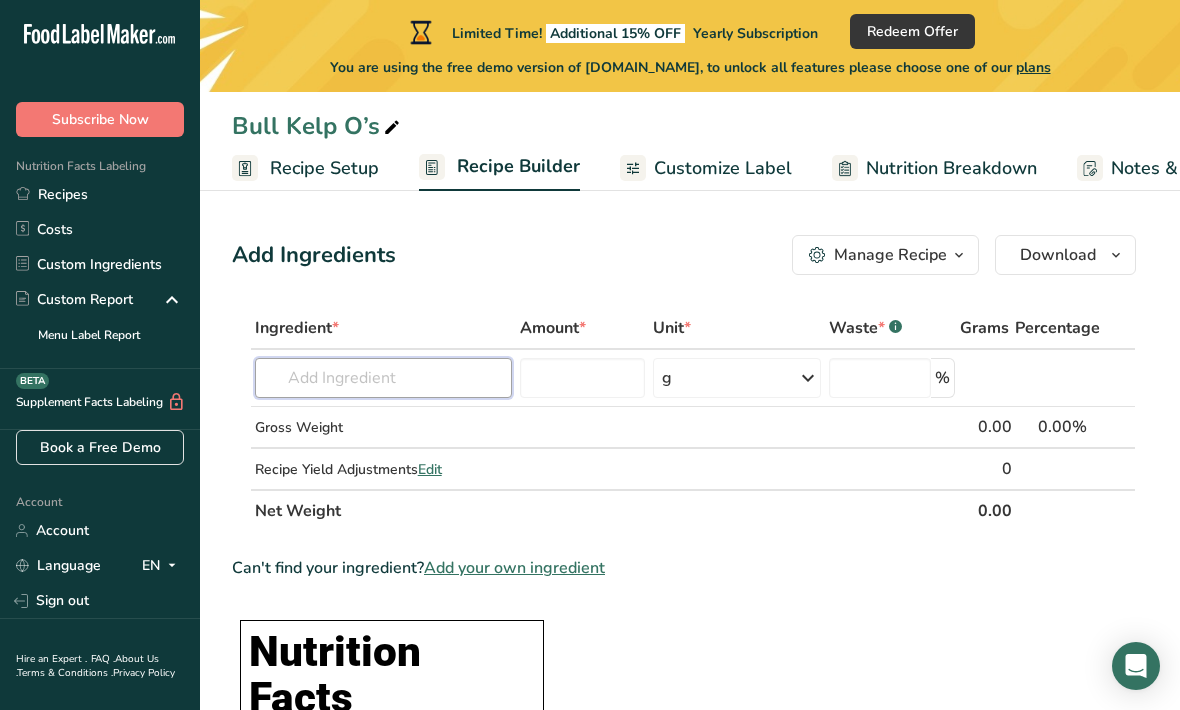 click at bounding box center [383, 378] 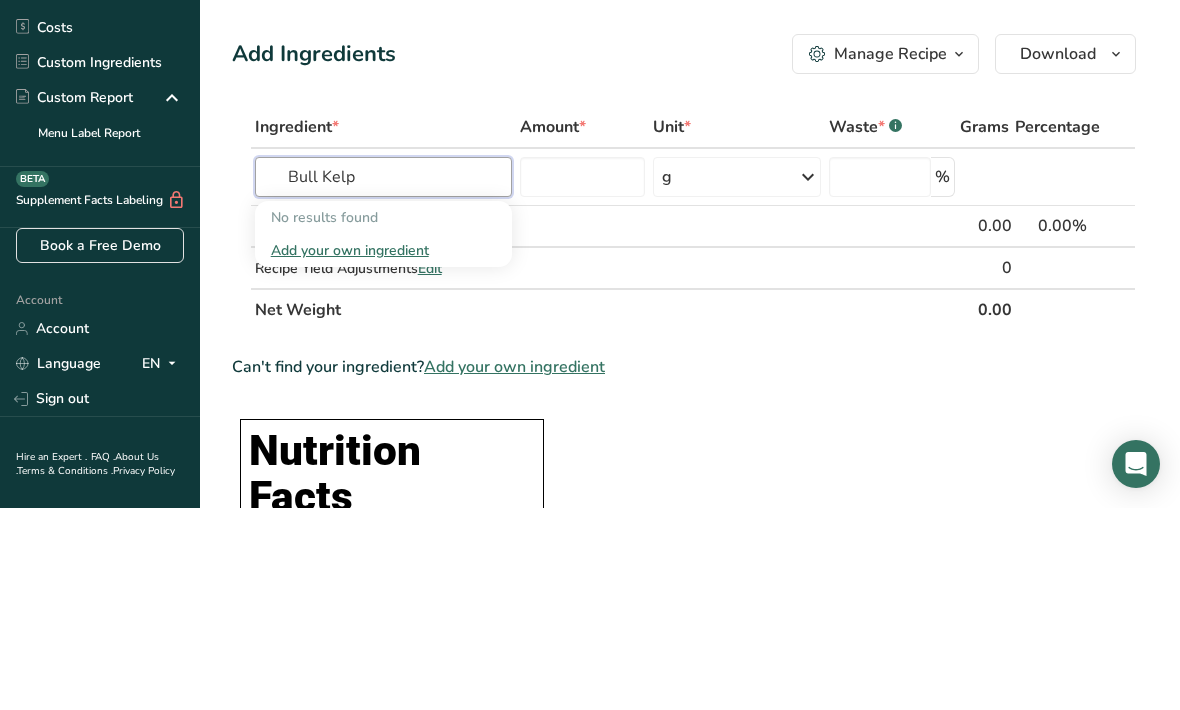 type on "Bull Kelp" 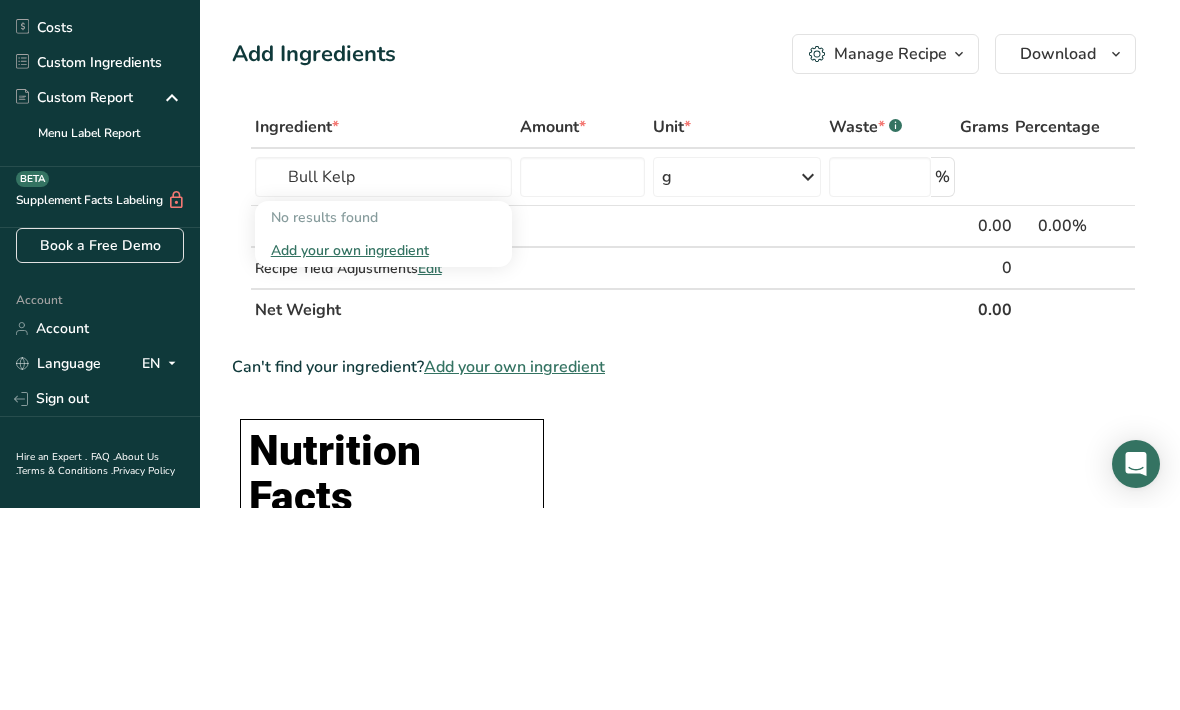 click on "Add your own ingredient" at bounding box center (383, 452) 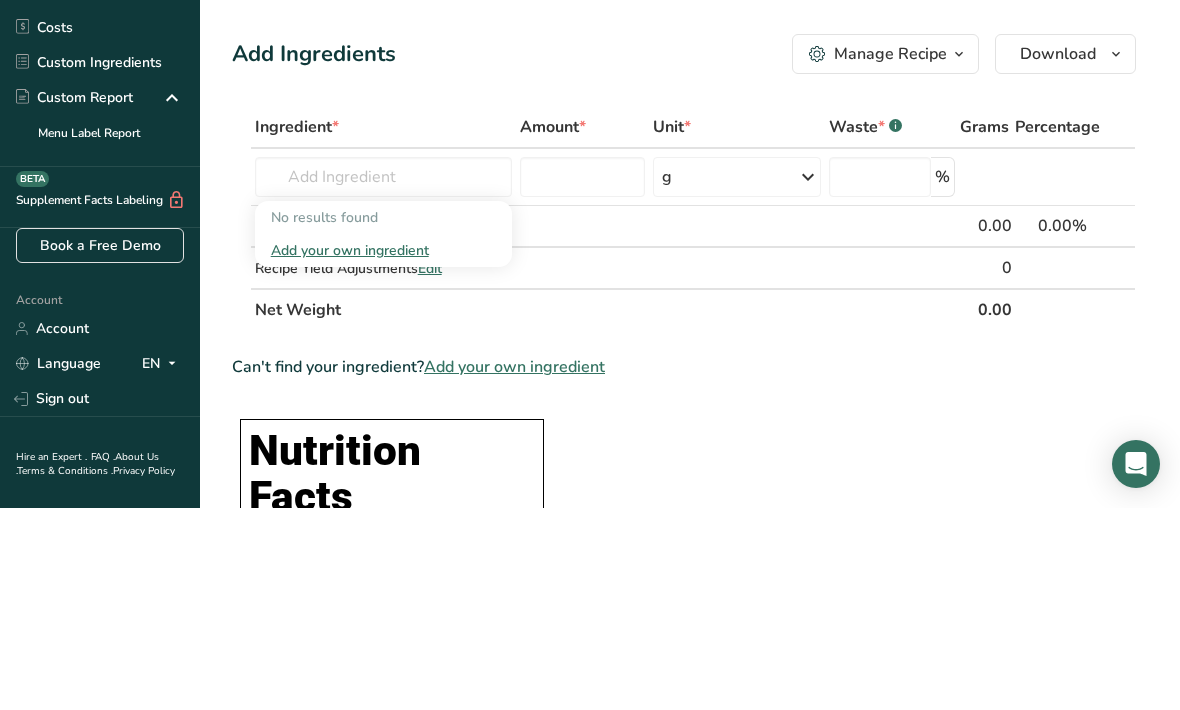 scroll, scrollTop: 203, scrollLeft: 0, axis: vertical 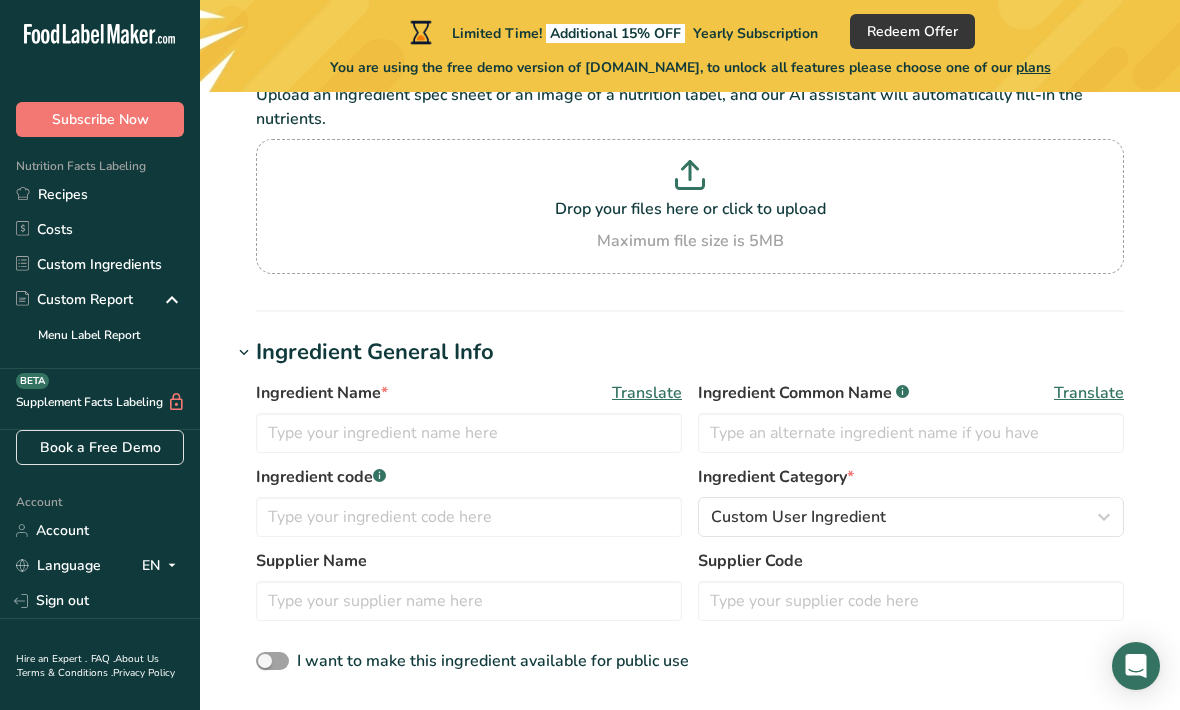 click on "Drop your files here or click to upload" at bounding box center (690, 209) 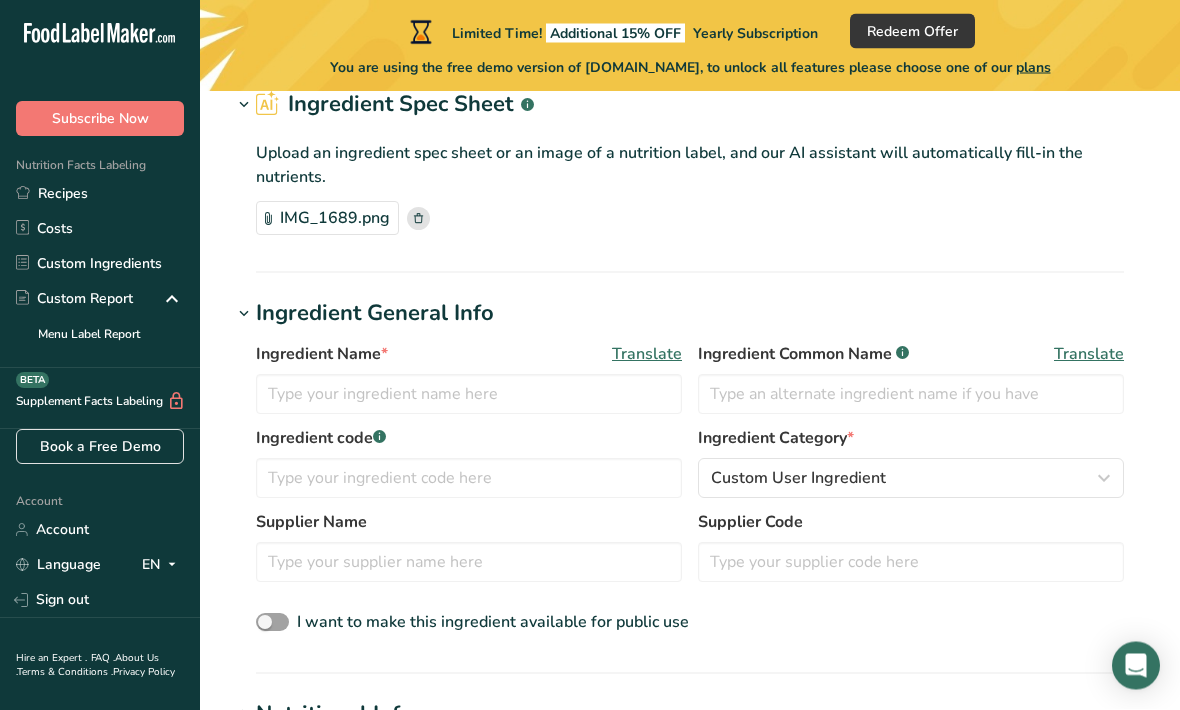 scroll, scrollTop: 103, scrollLeft: 0, axis: vertical 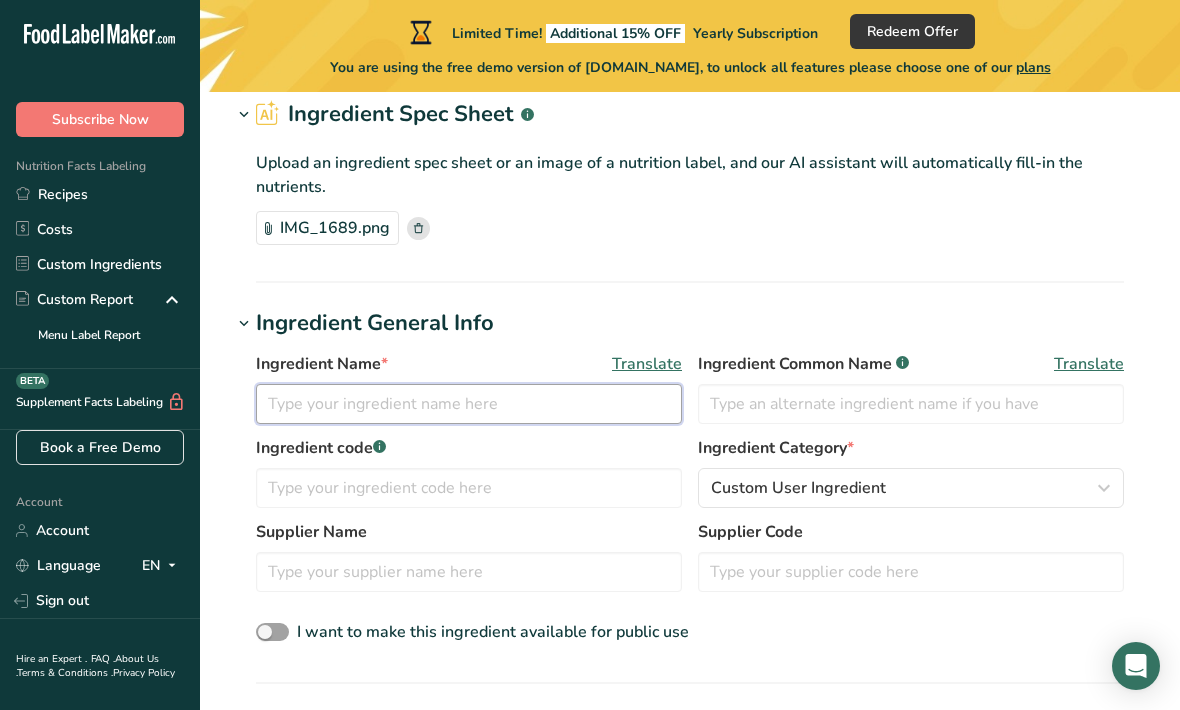 click at bounding box center (469, 404) 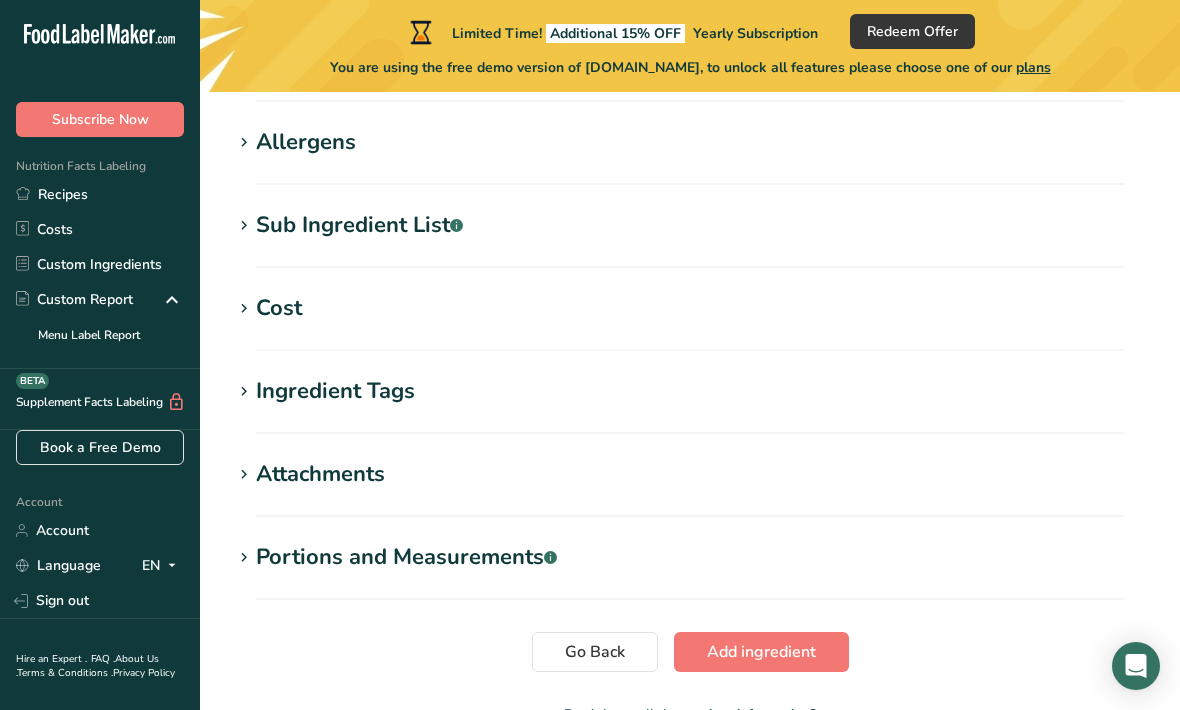 type on "Bull Kelp" 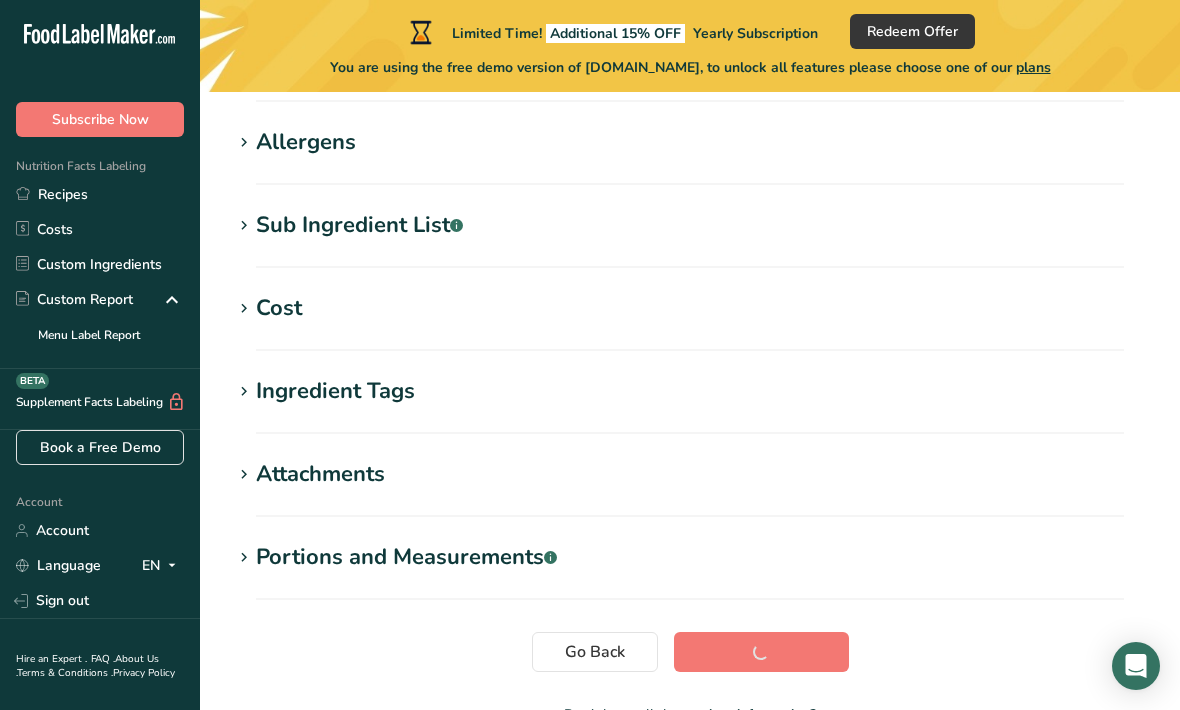 scroll, scrollTop: 390, scrollLeft: 0, axis: vertical 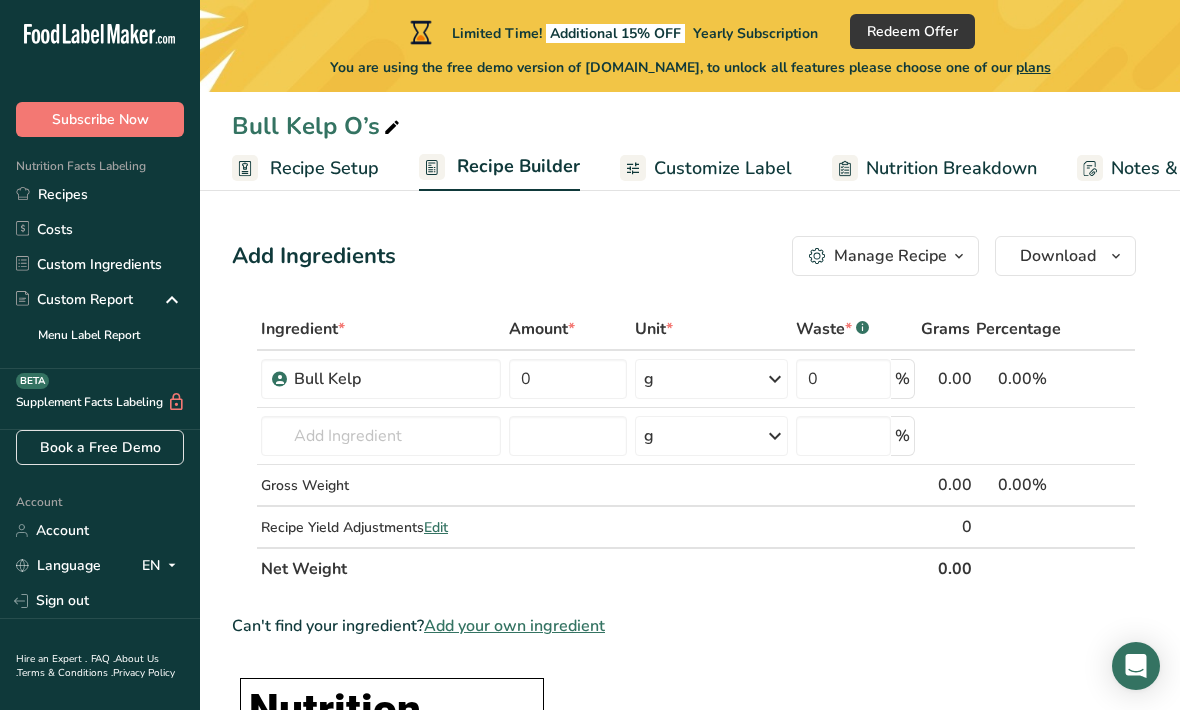 click on "Manage Recipe" at bounding box center (890, 256) 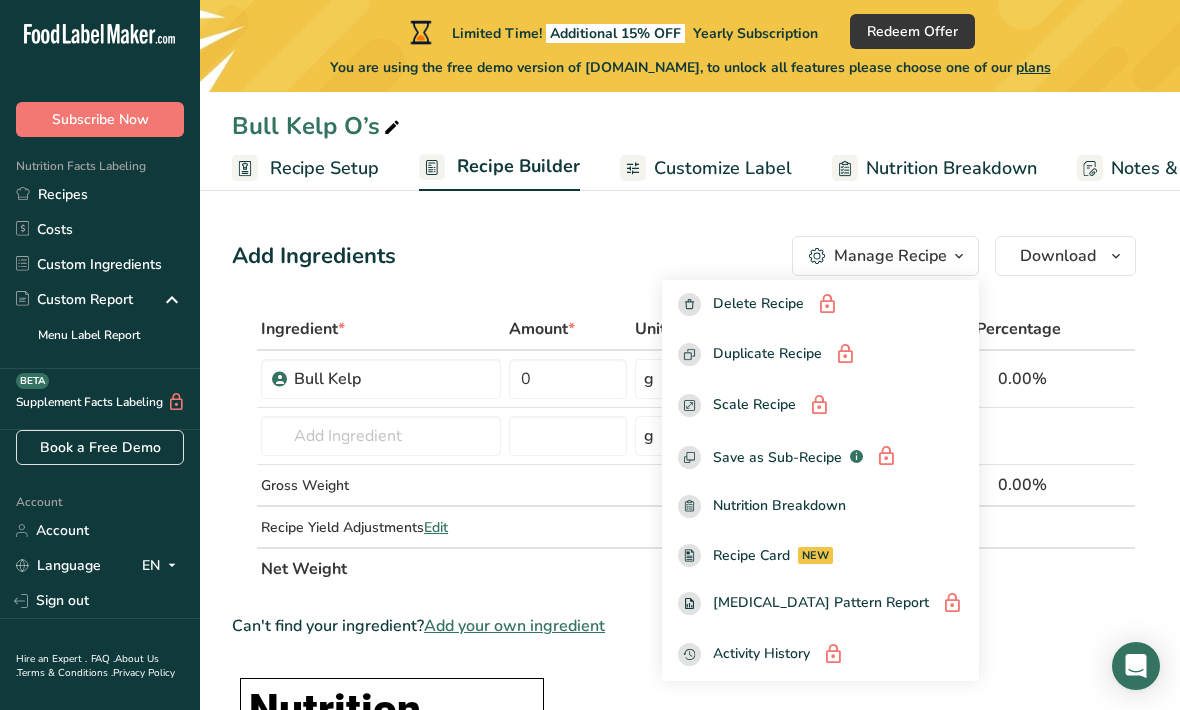 click at bounding box center [1118, 379] 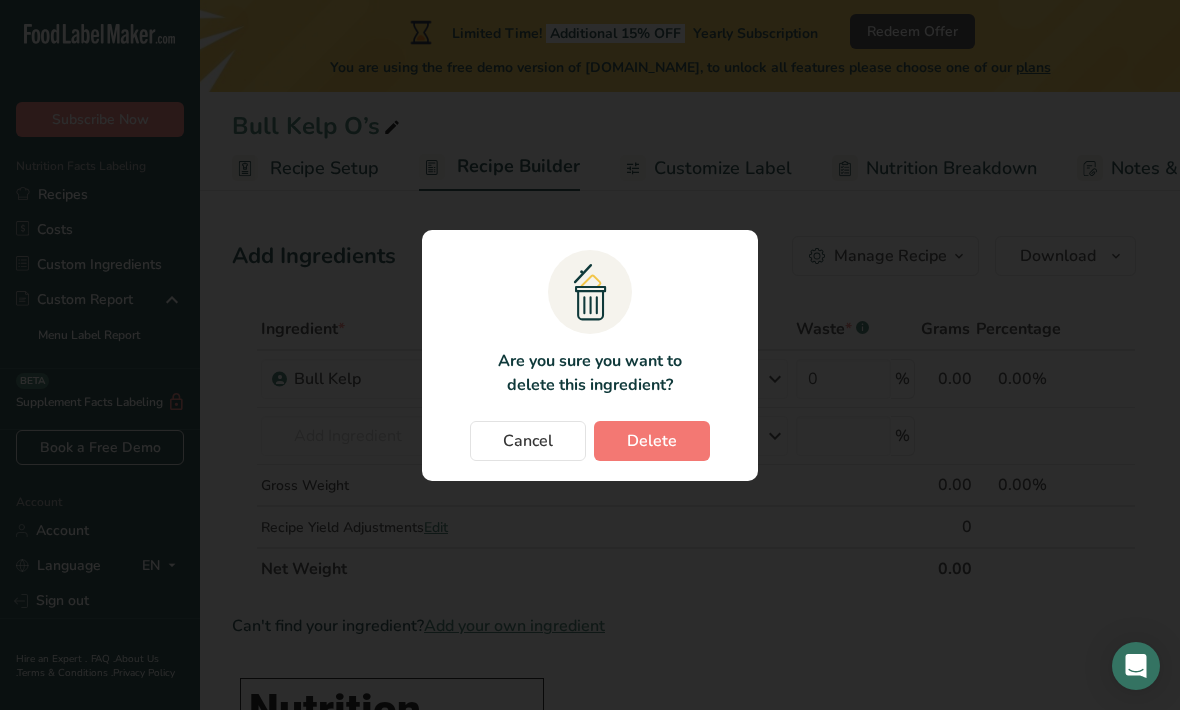 click on "Delete" at bounding box center (652, 441) 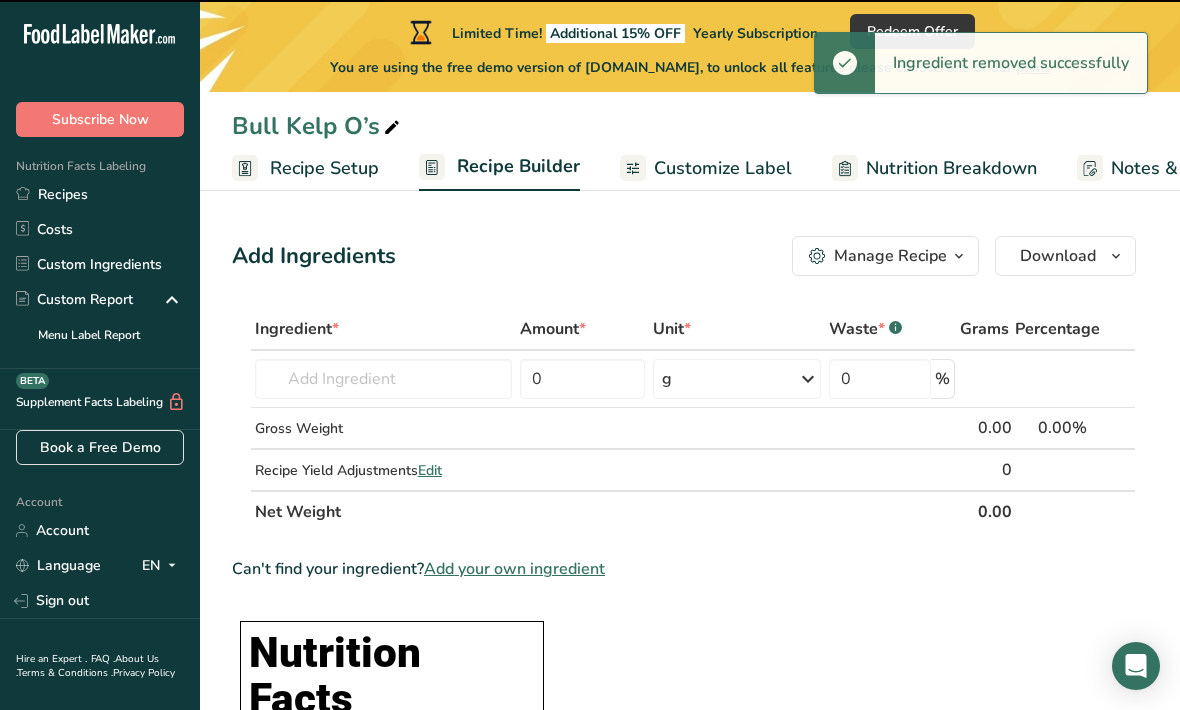 type 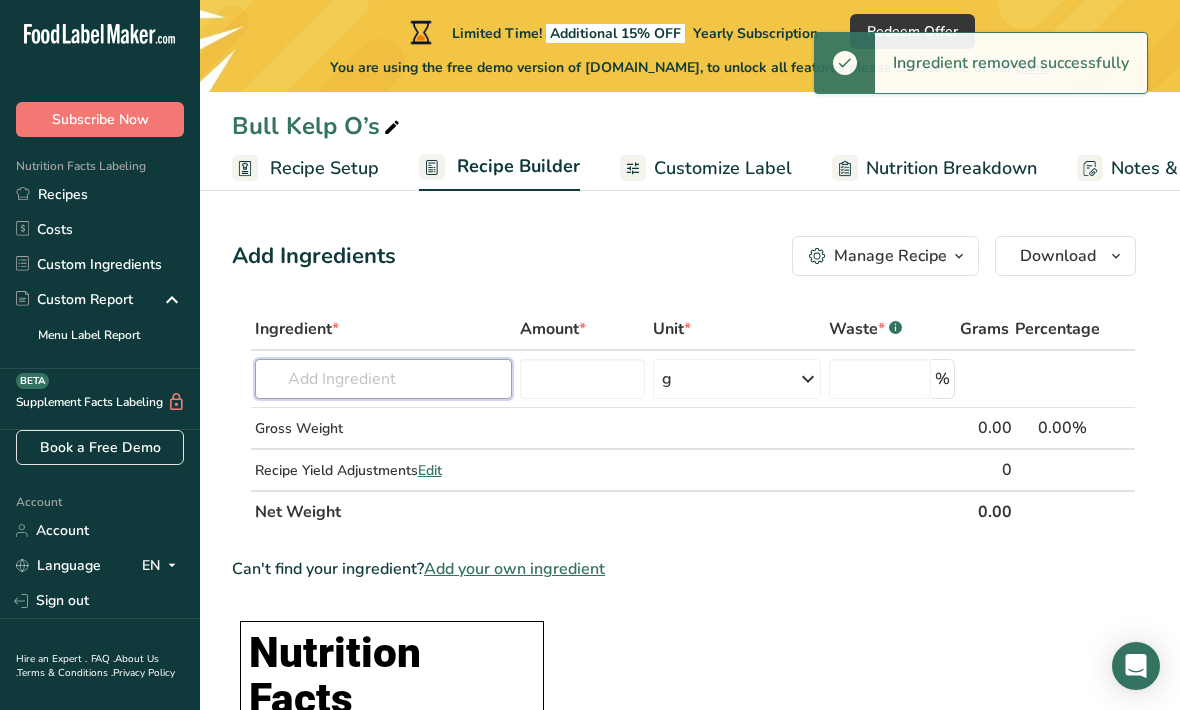 click at bounding box center (383, 379) 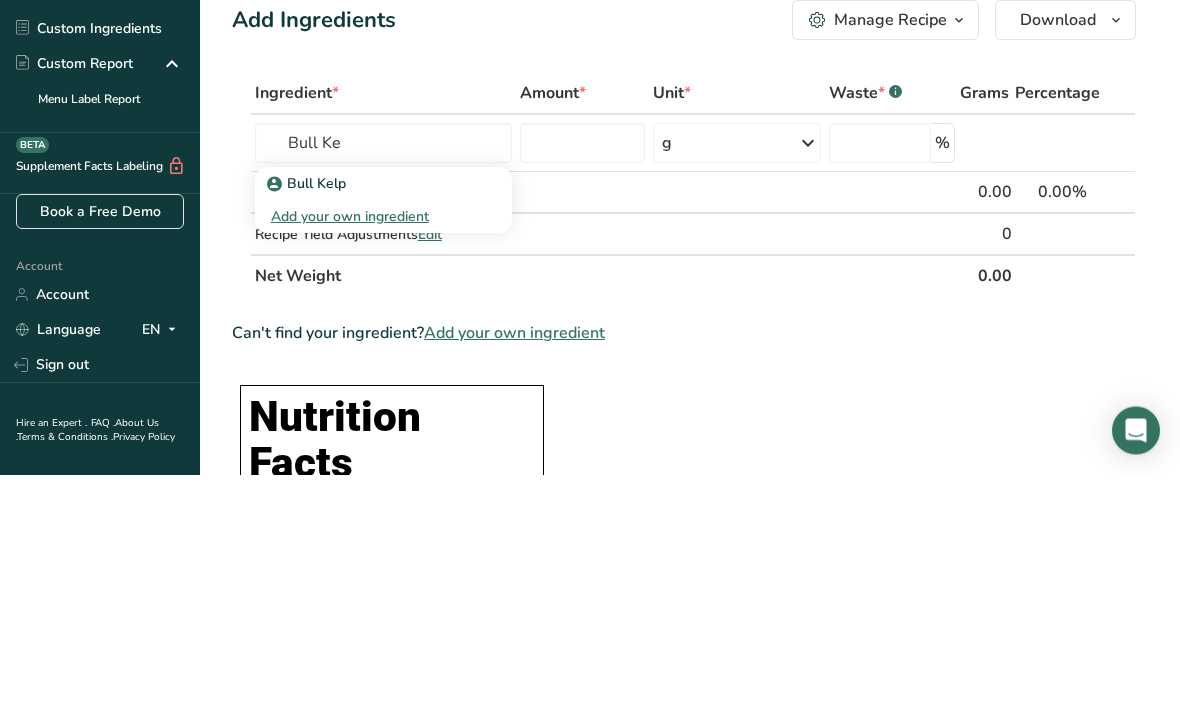 click on "Bull Kelp" at bounding box center [367, 419] 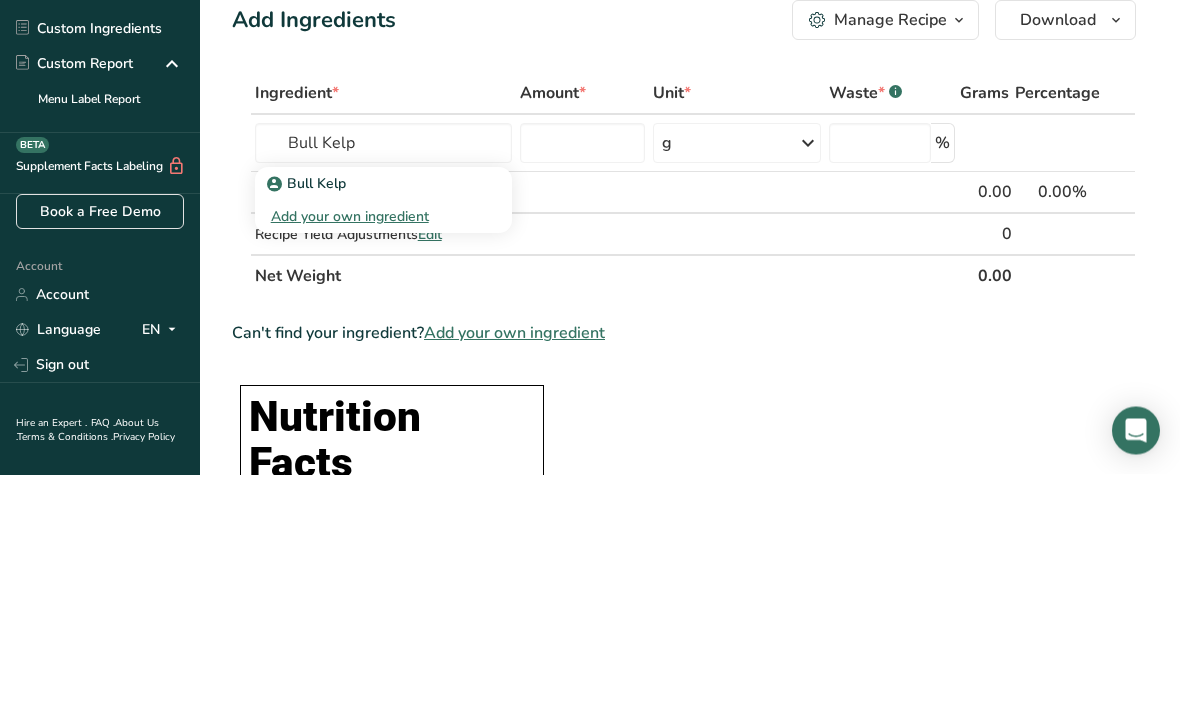 scroll, scrollTop: 236, scrollLeft: 0, axis: vertical 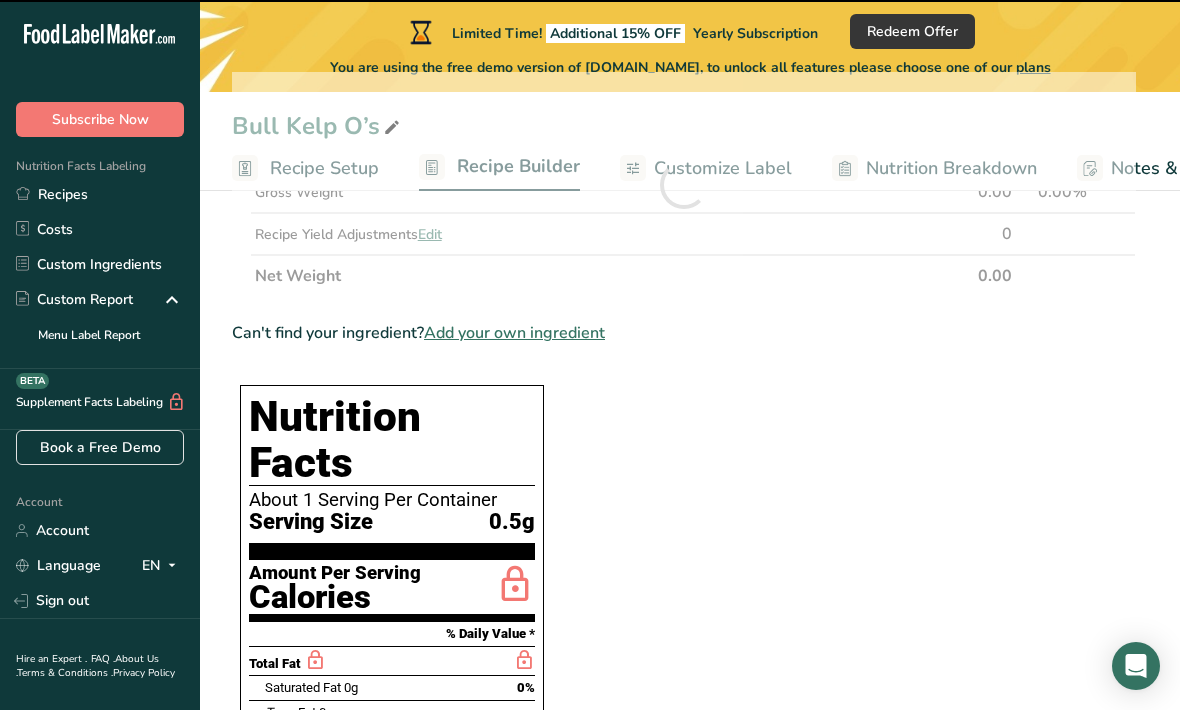 type on "0" 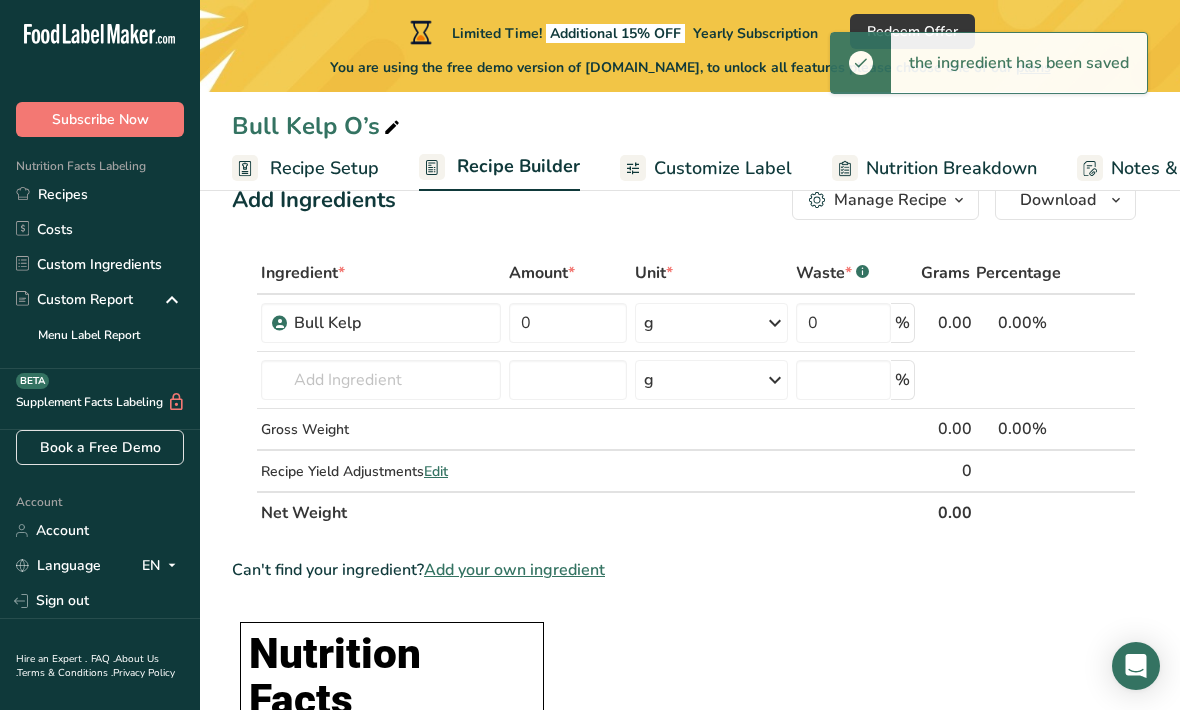 scroll, scrollTop: 57, scrollLeft: 0, axis: vertical 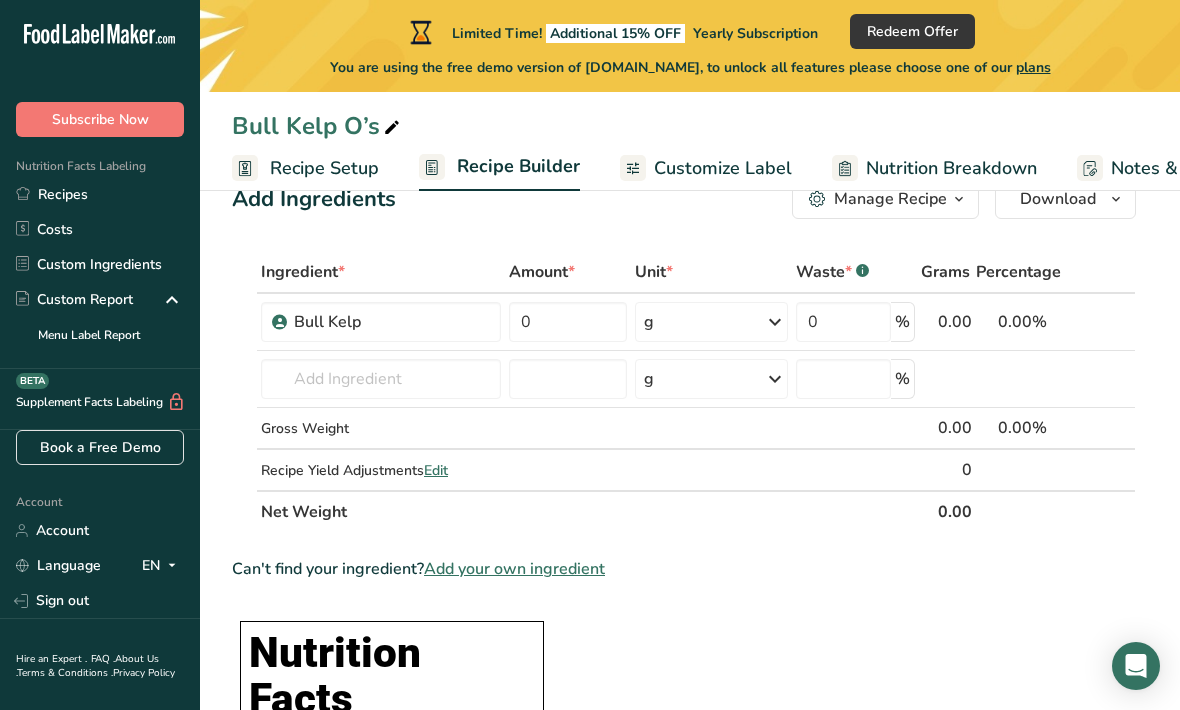 click at bounding box center (1118, 322) 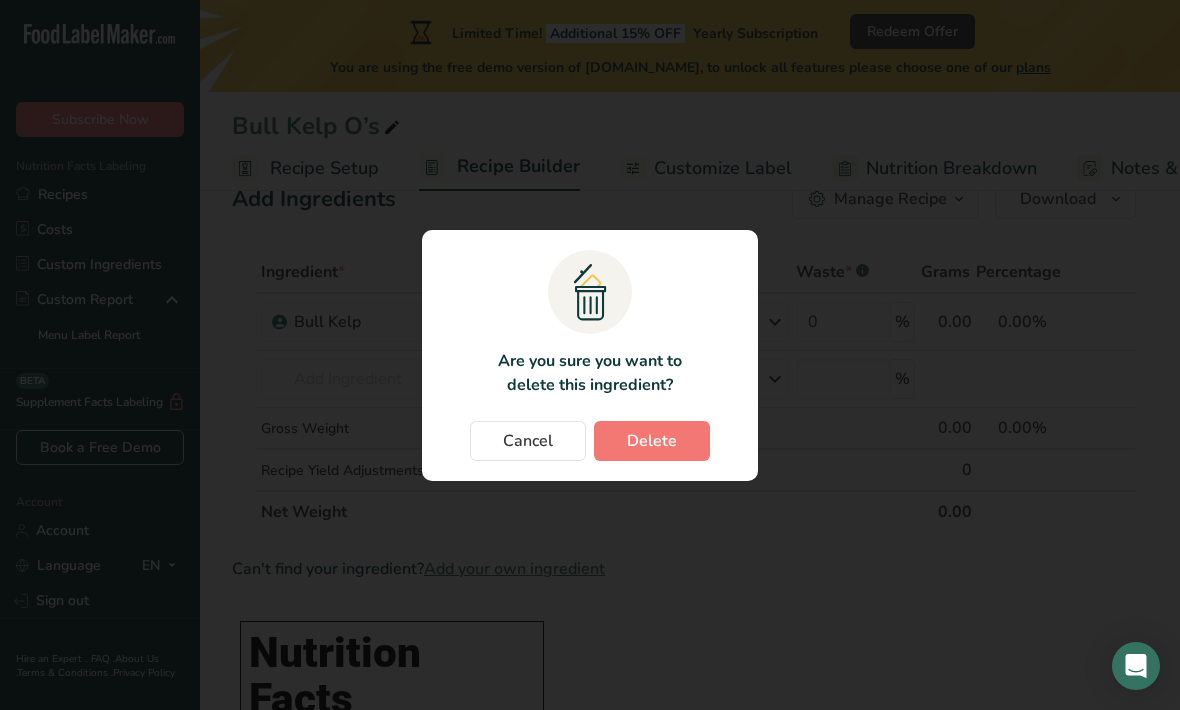 click on "Delete" at bounding box center [652, 441] 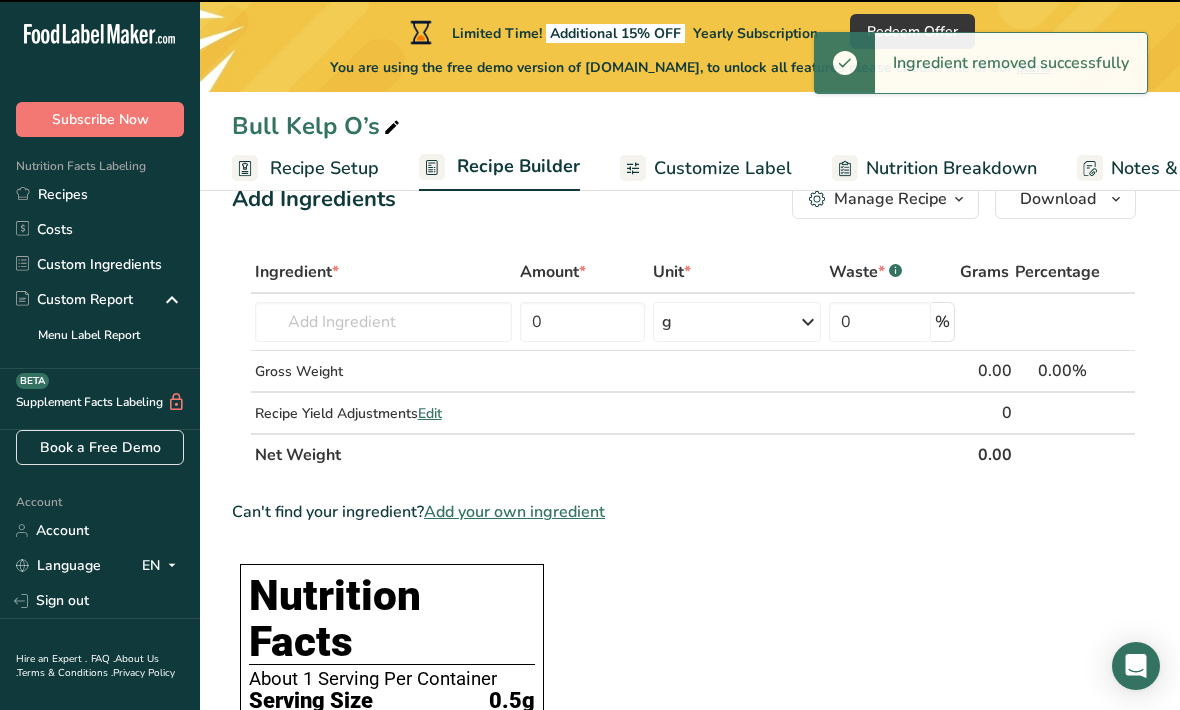type 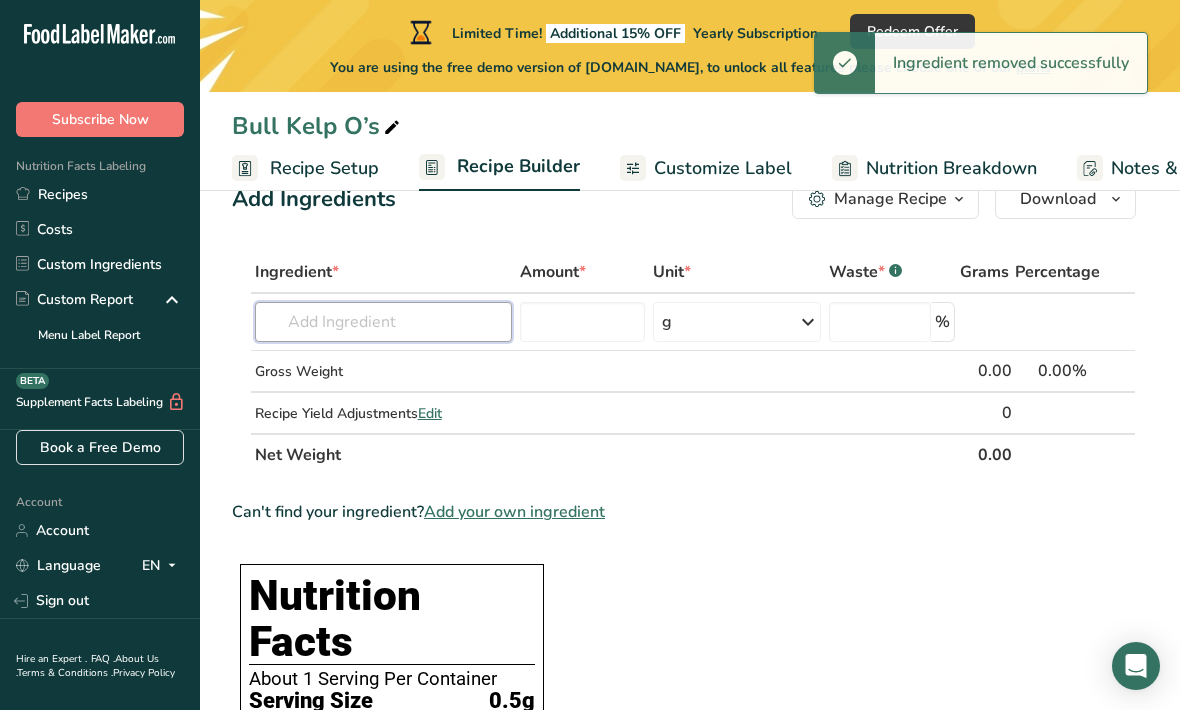 click at bounding box center [383, 322] 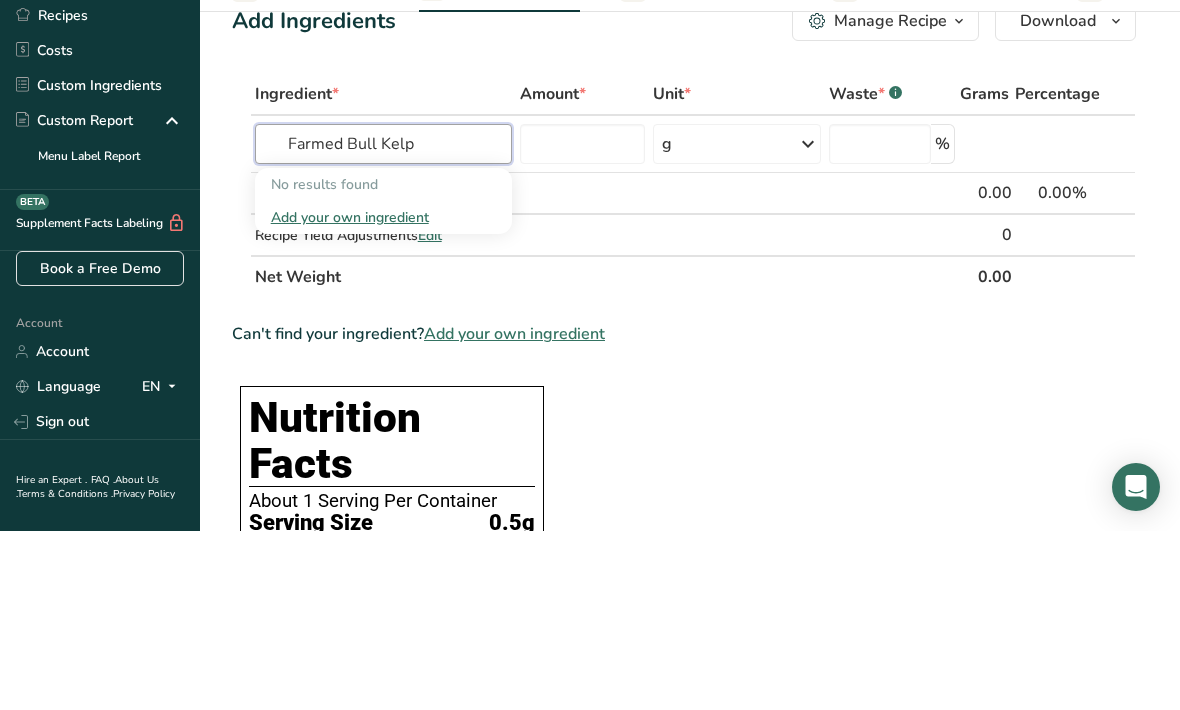 type on "Farmed Bull Kelp" 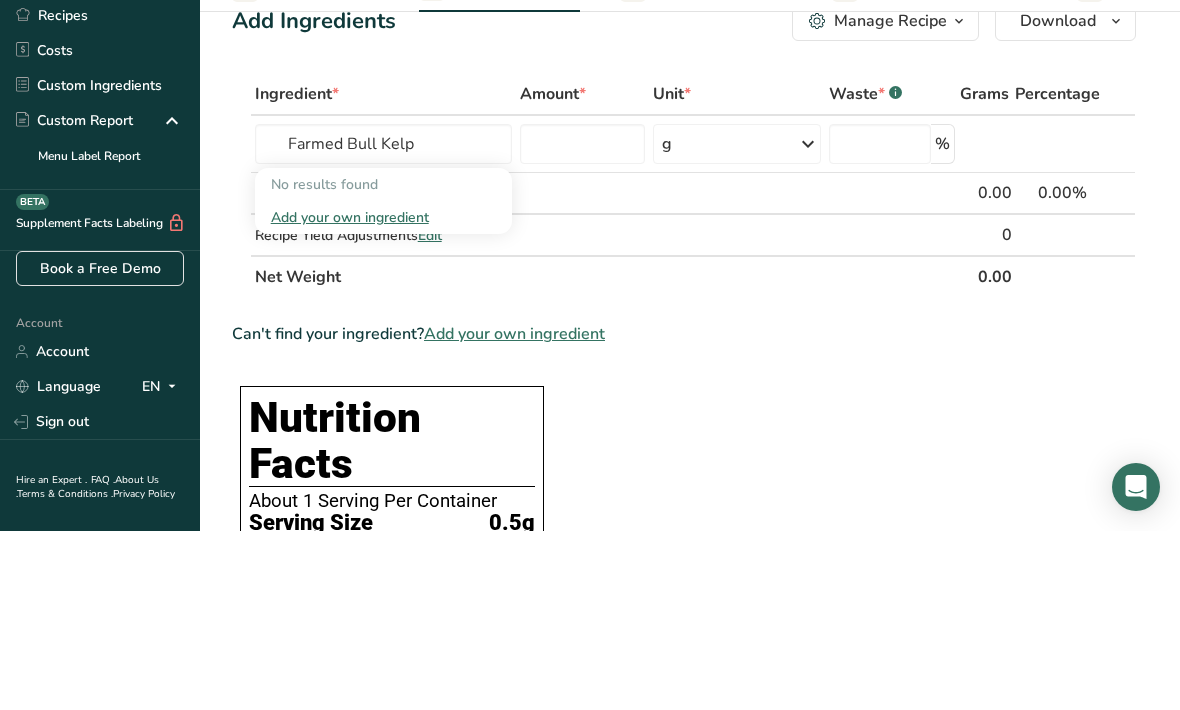 click on "Add your own ingredient" at bounding box center (383, 396) 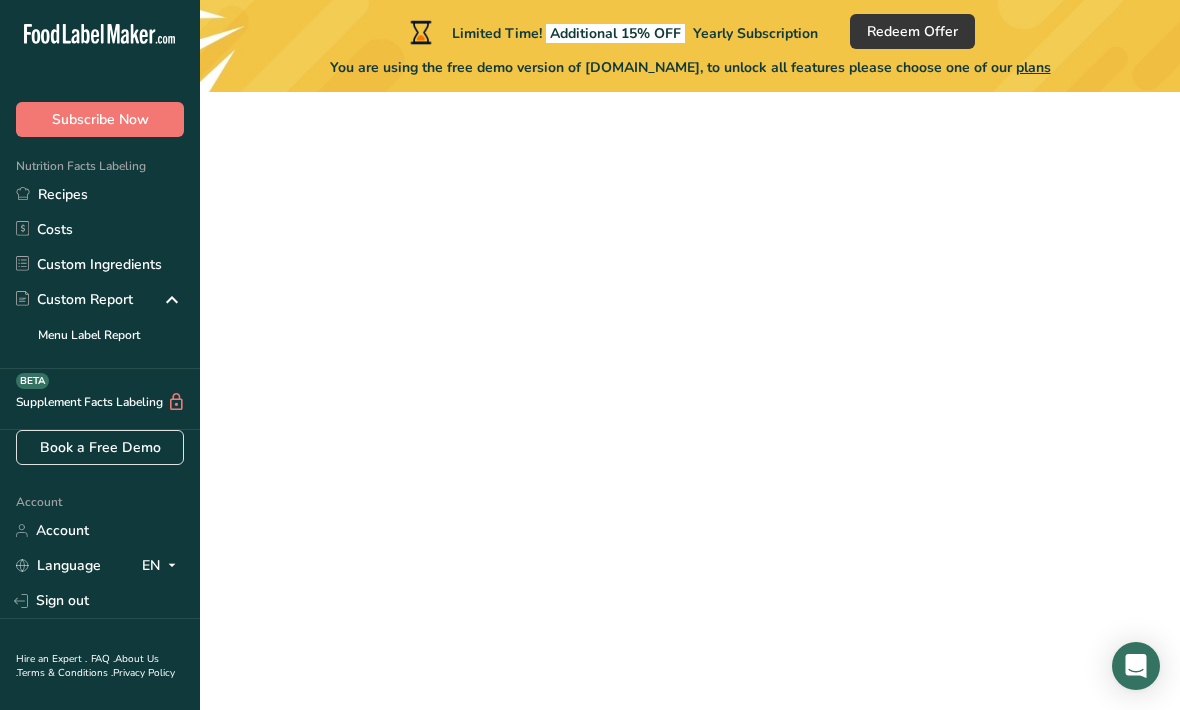 scroll, scrollTop: 0, scrollLeft: 0, axis: both 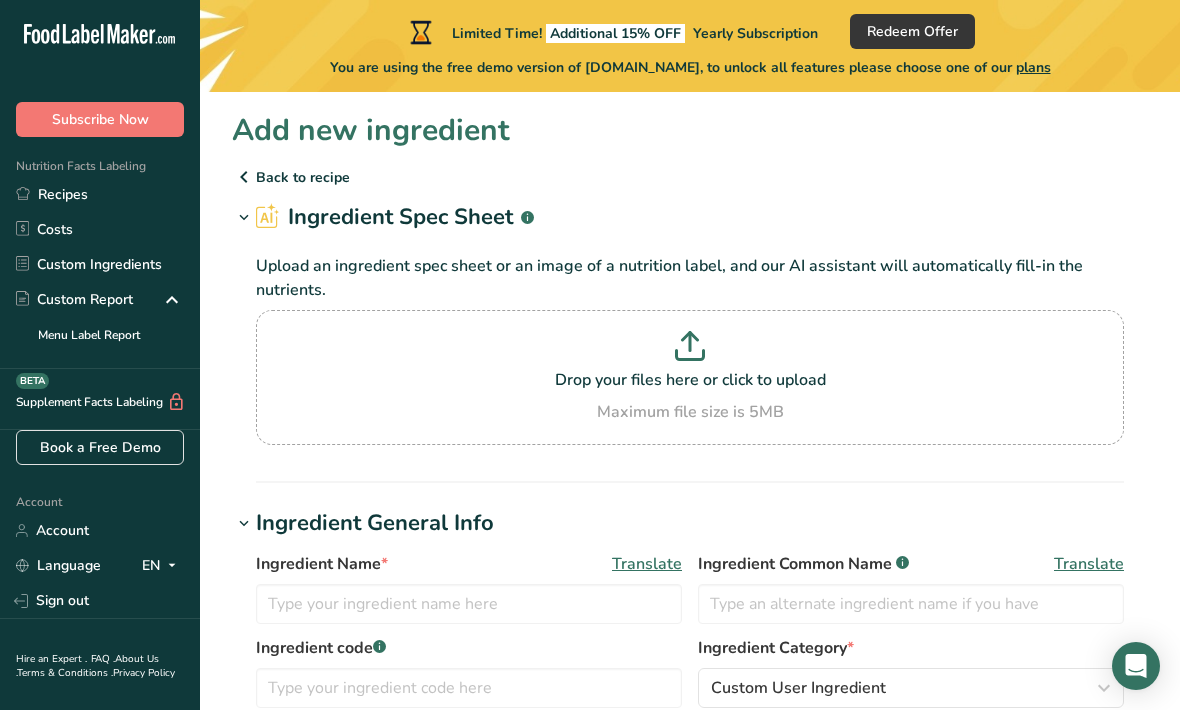 click 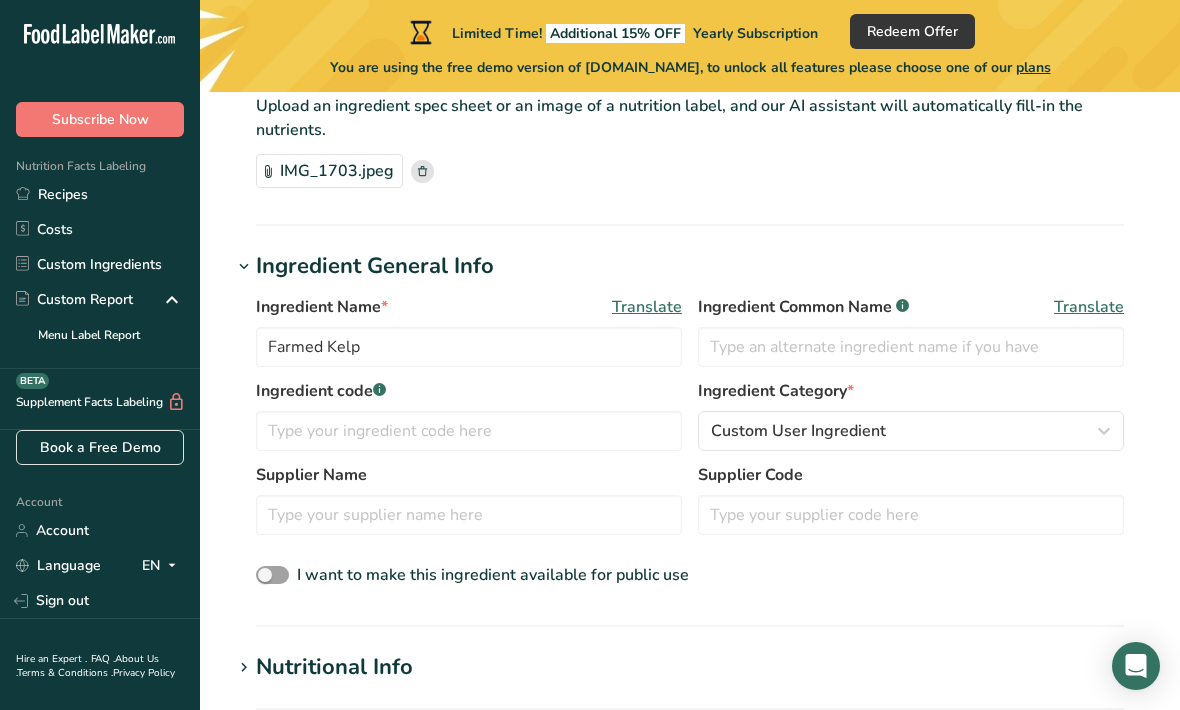 scroll, scrollTop: 158, scrollLeft: 0, axis: vertical 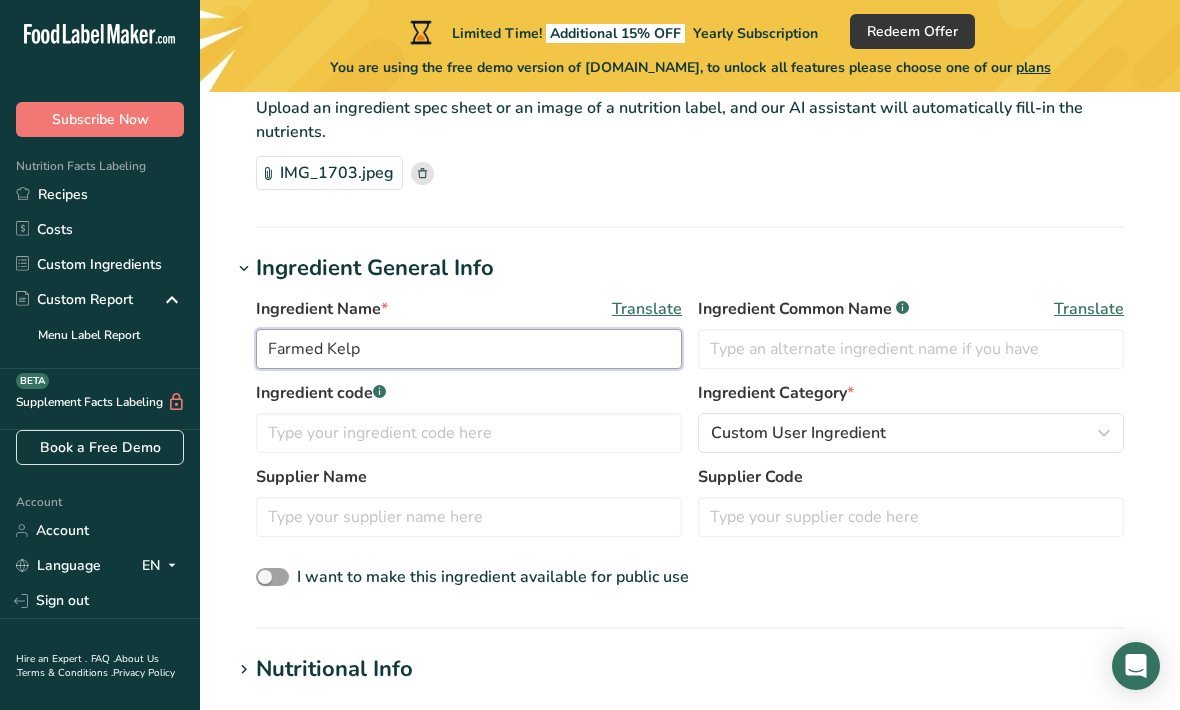 click on "Farmed Kelp" at bounding box center (469, 349) 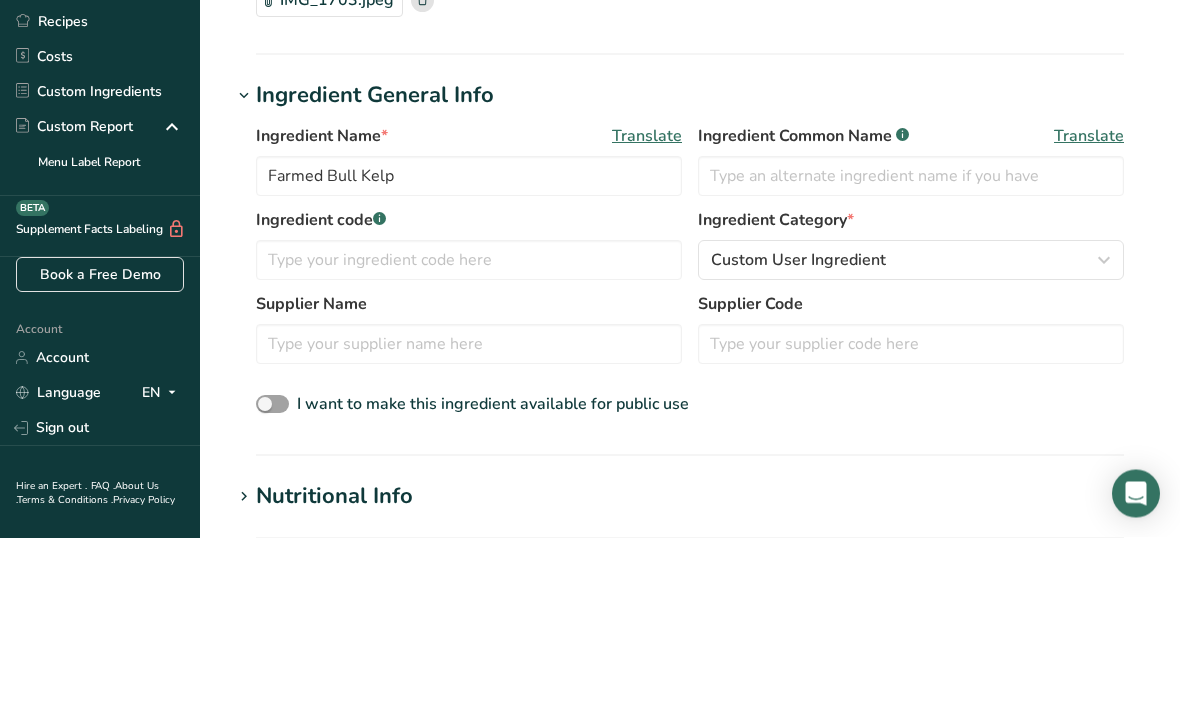 scroll, scrollTop: 331, scrollLeft: 0, axis: vertical 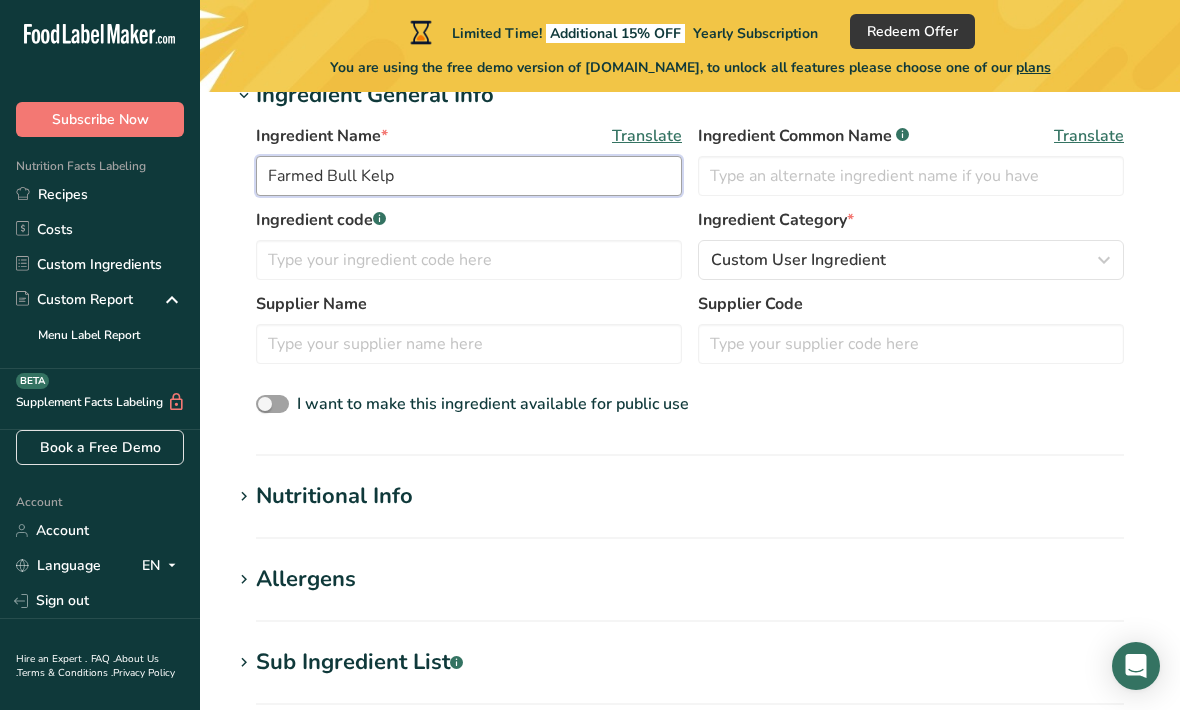 type on "Farmed Bull Kelp" 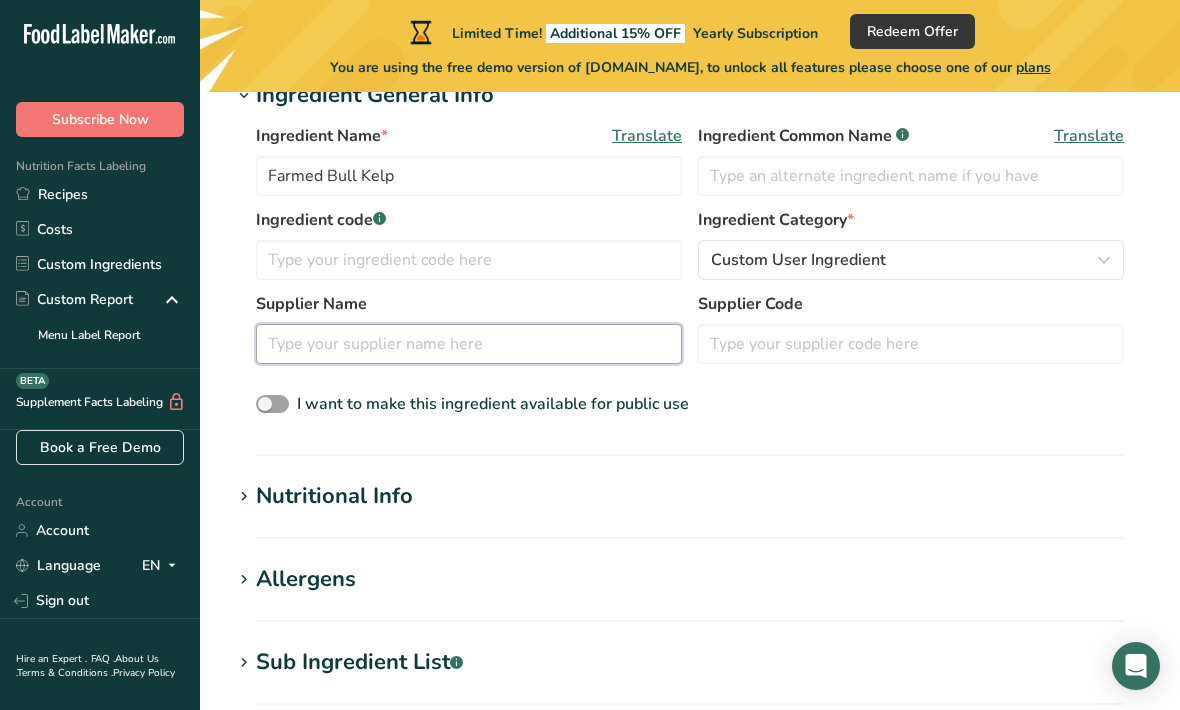 click at bounding box center (469, 344) 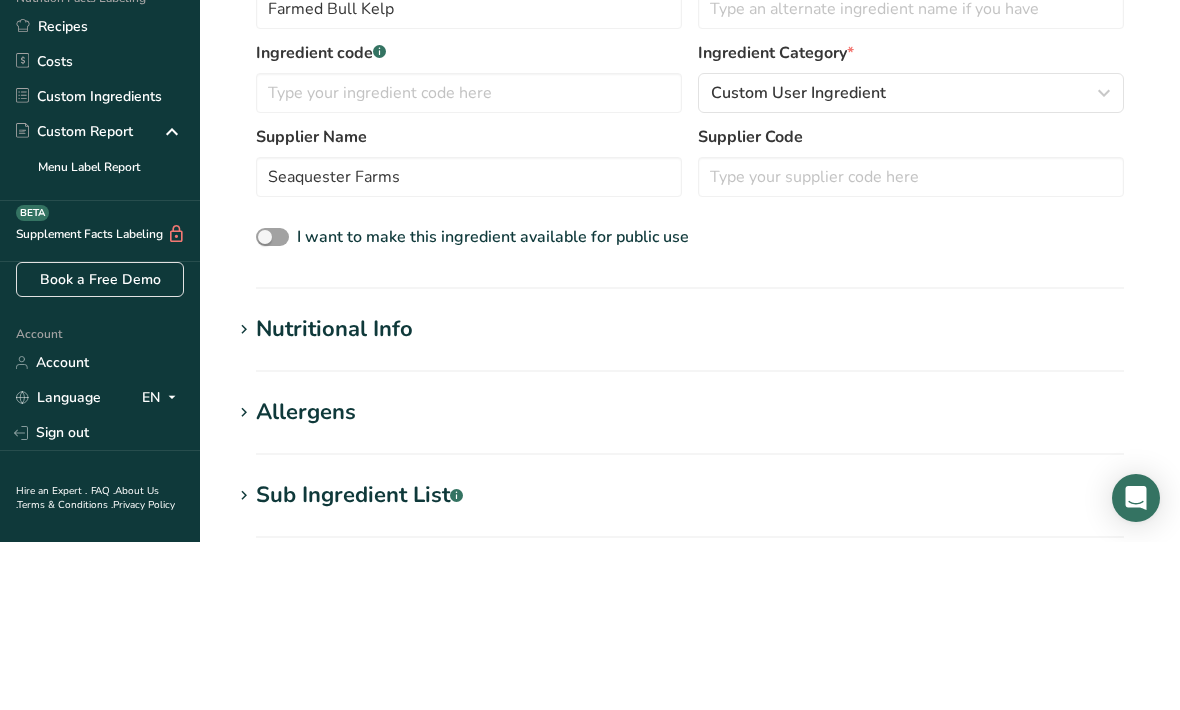 scroll, scrollTop: 499, scrollLeft: 0, axis: vertical 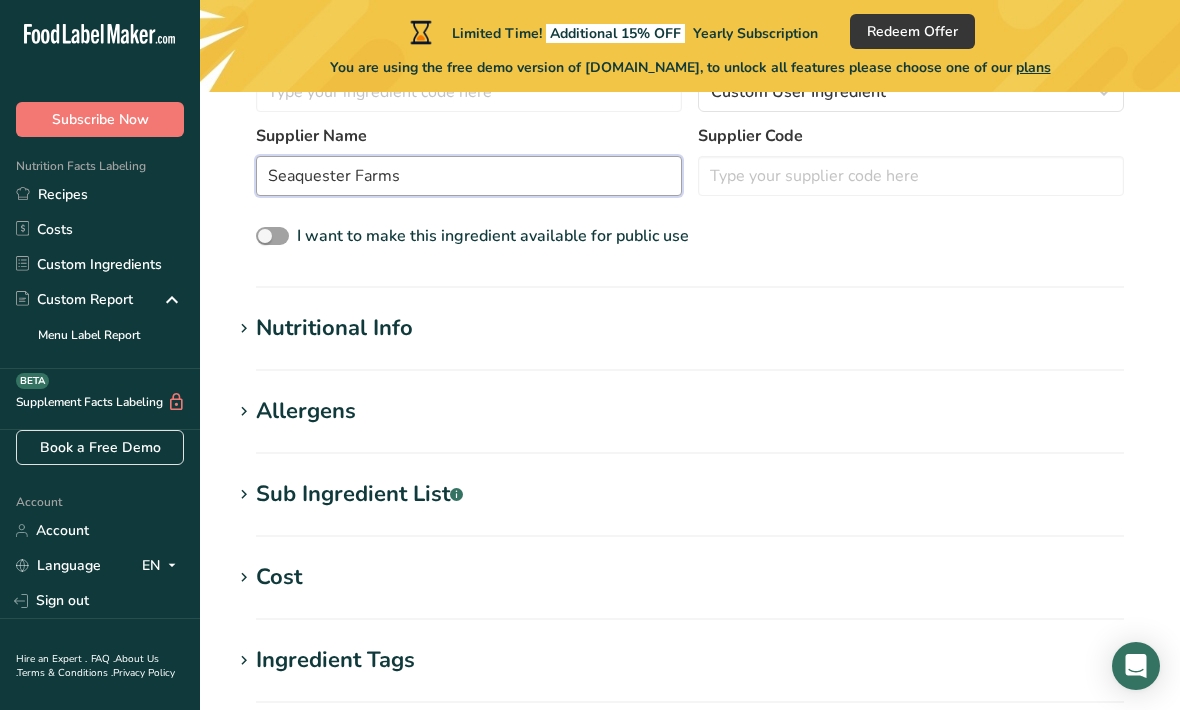 click on "Seaquester Farms" at bounding box center (469, 176) 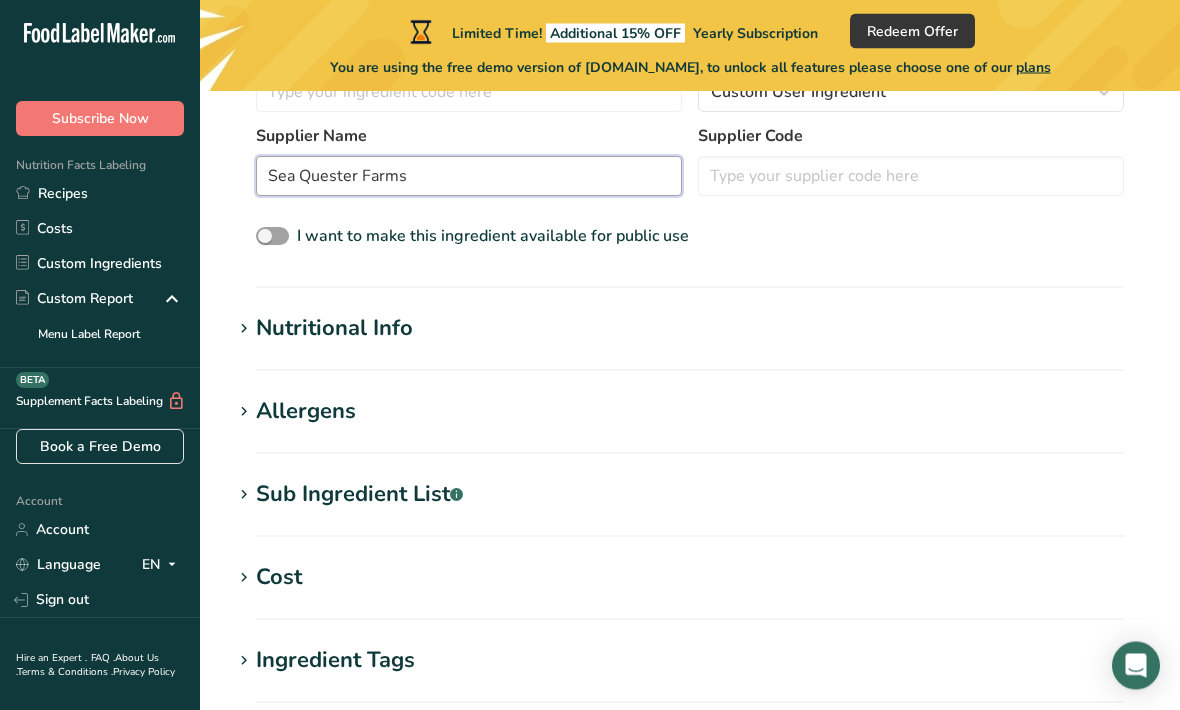 scroll, scrollTop: 499, scrollLeft: 0, axis: vertical 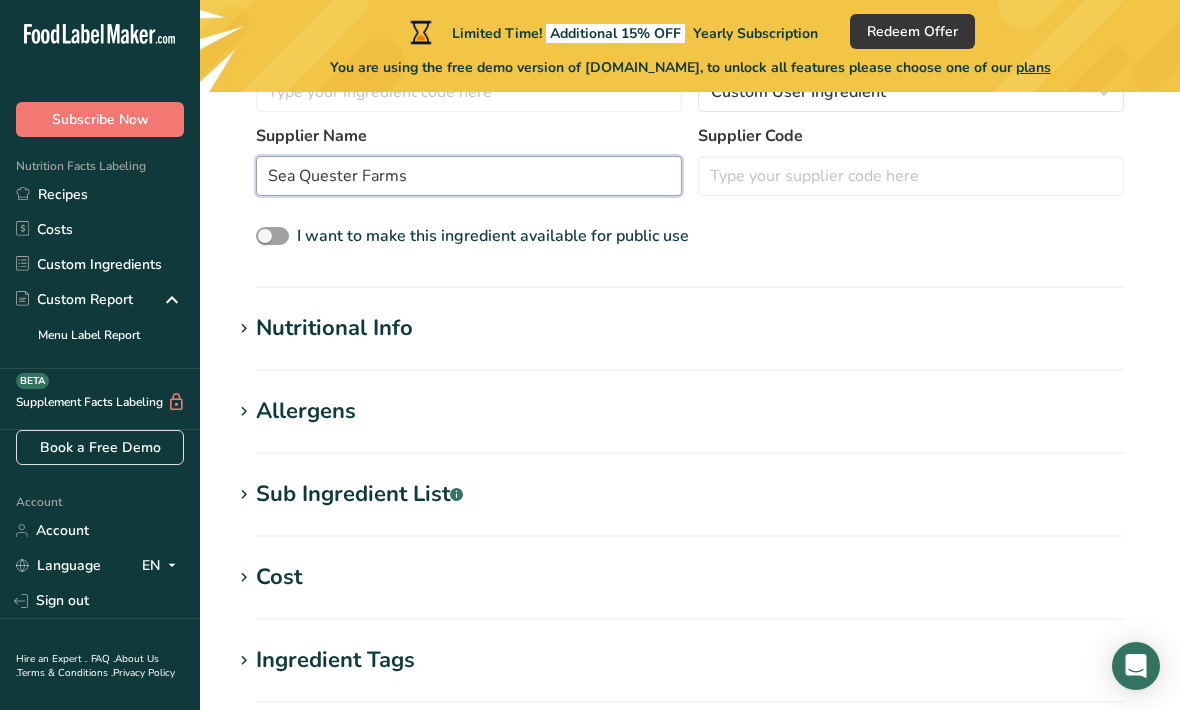 type on "Sea Quester Farms" 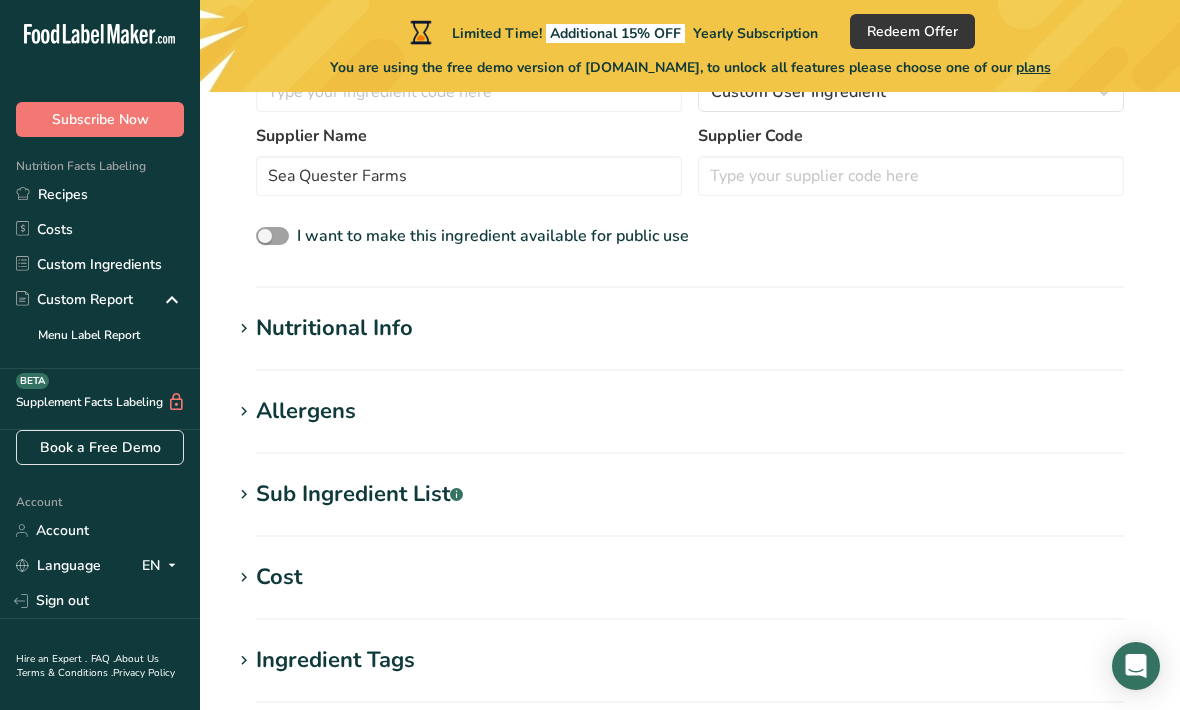 click on "Nutritional Info" at bounding box center (690, 328) 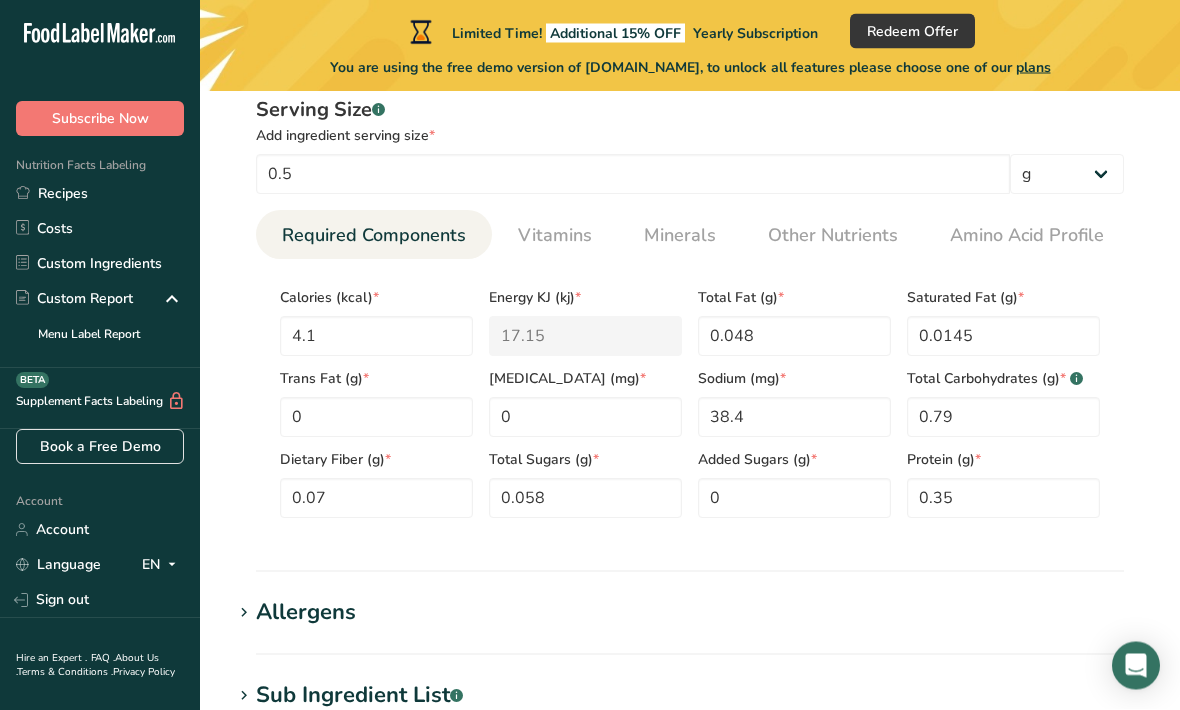 scroll, scrollTop: 761, scrollLeft: 0, axis: vertical 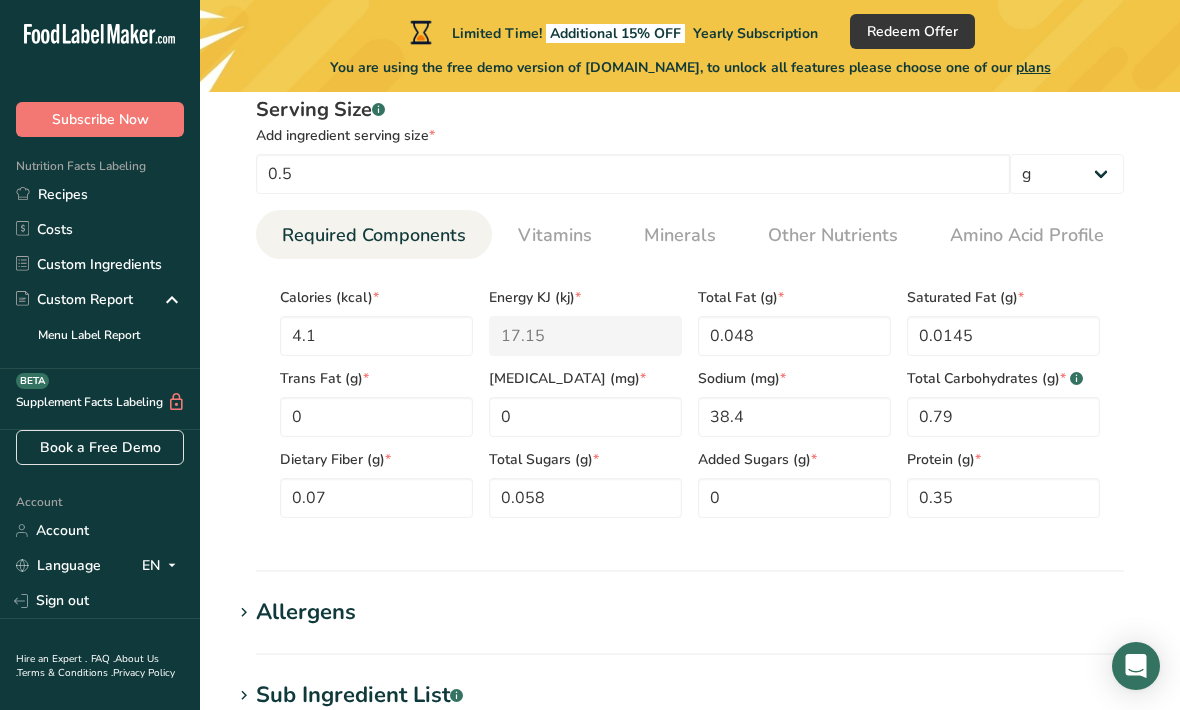 click on "Vitamins" at bounding box center [555, 235] 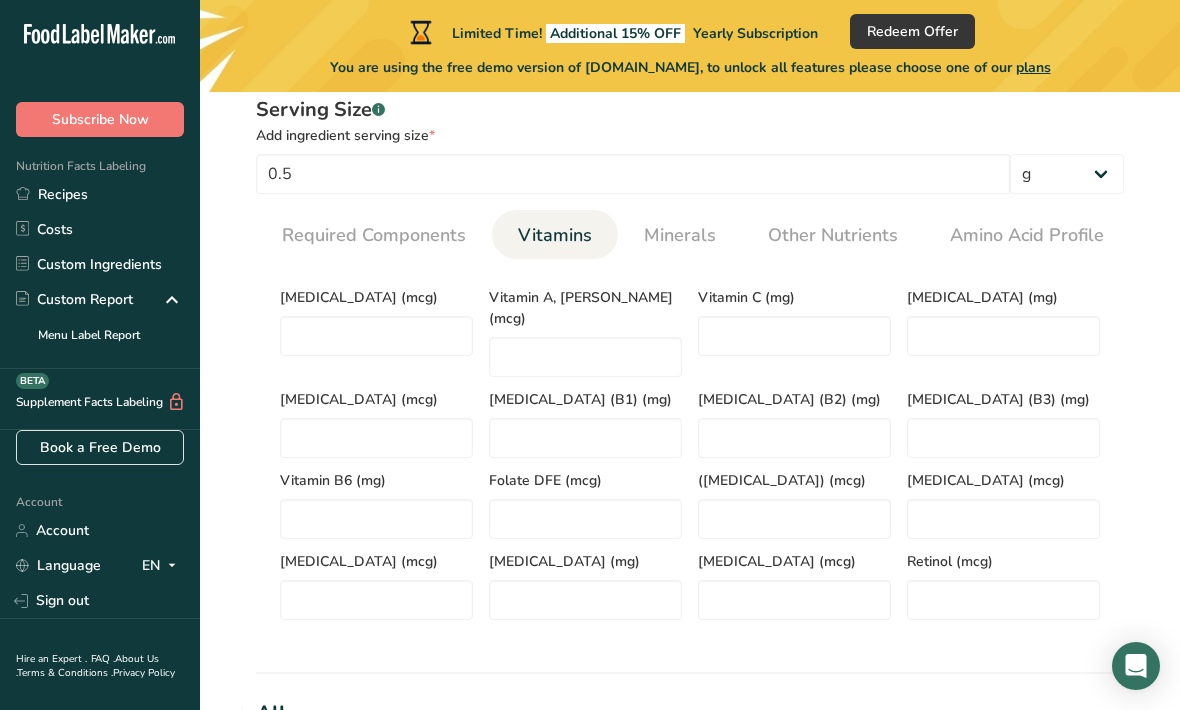 click on "Minerals" at bounding box center (680, 235) 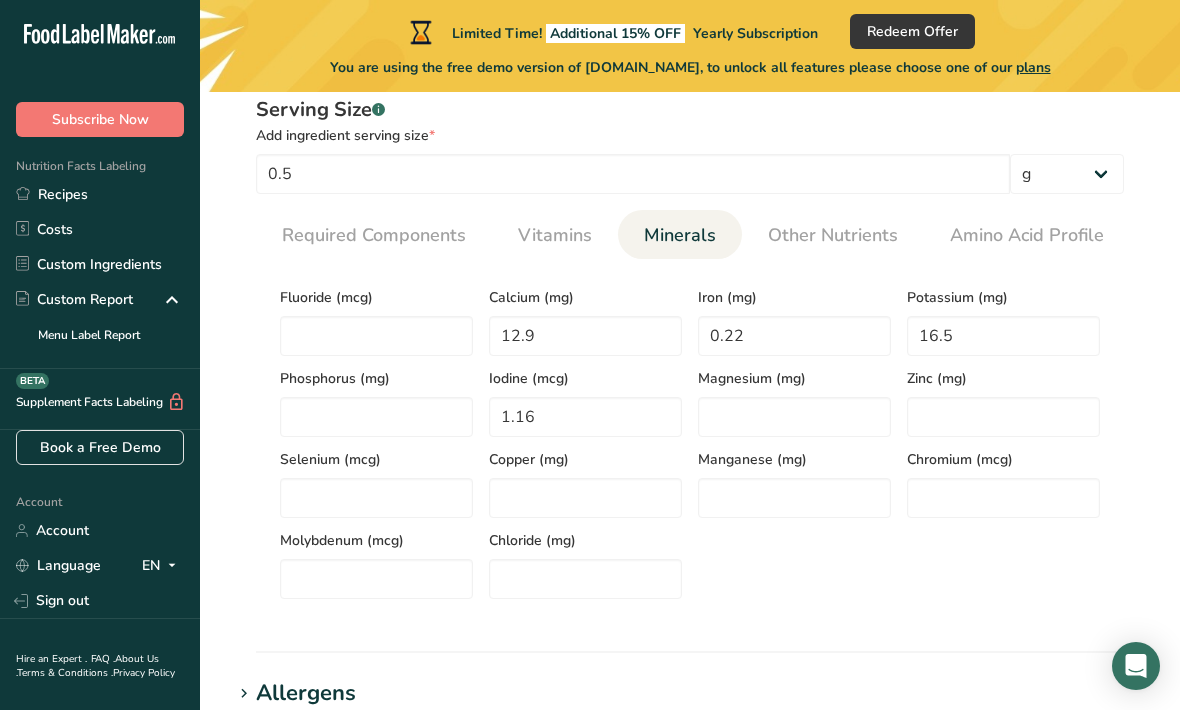 click on "Other Nutrients" at bounding box center (833, 235) 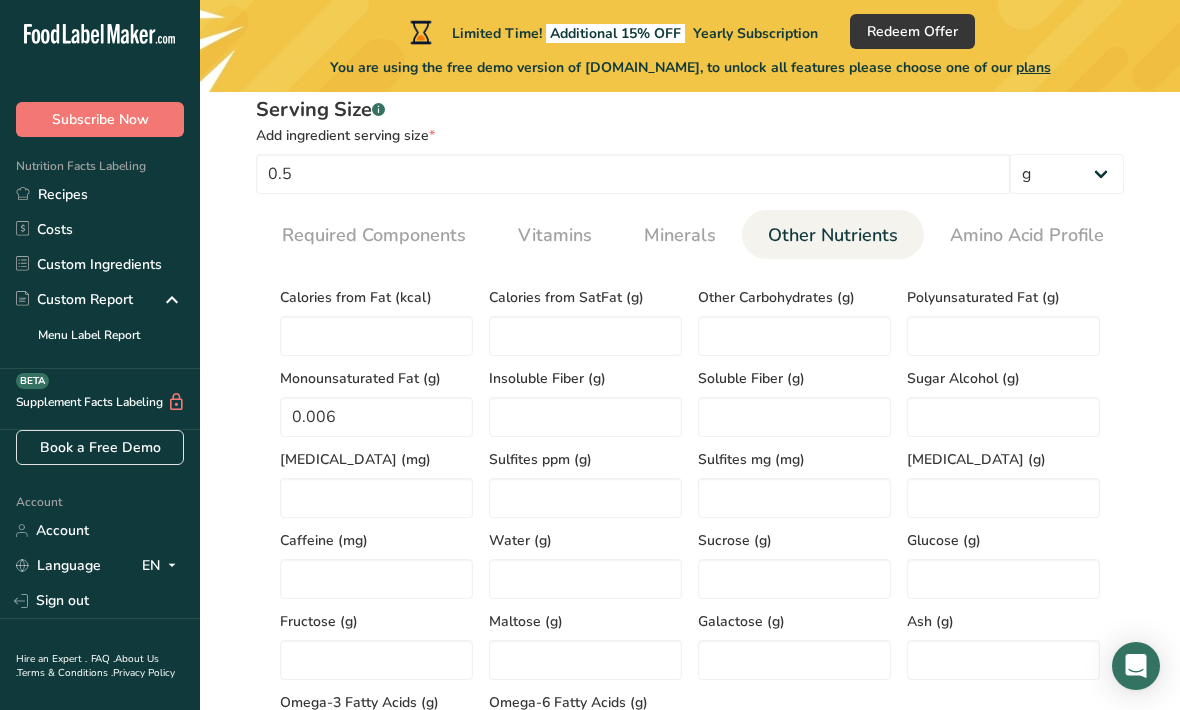 click on "Amino Acid Profile" at bounding box center [1027, 235] 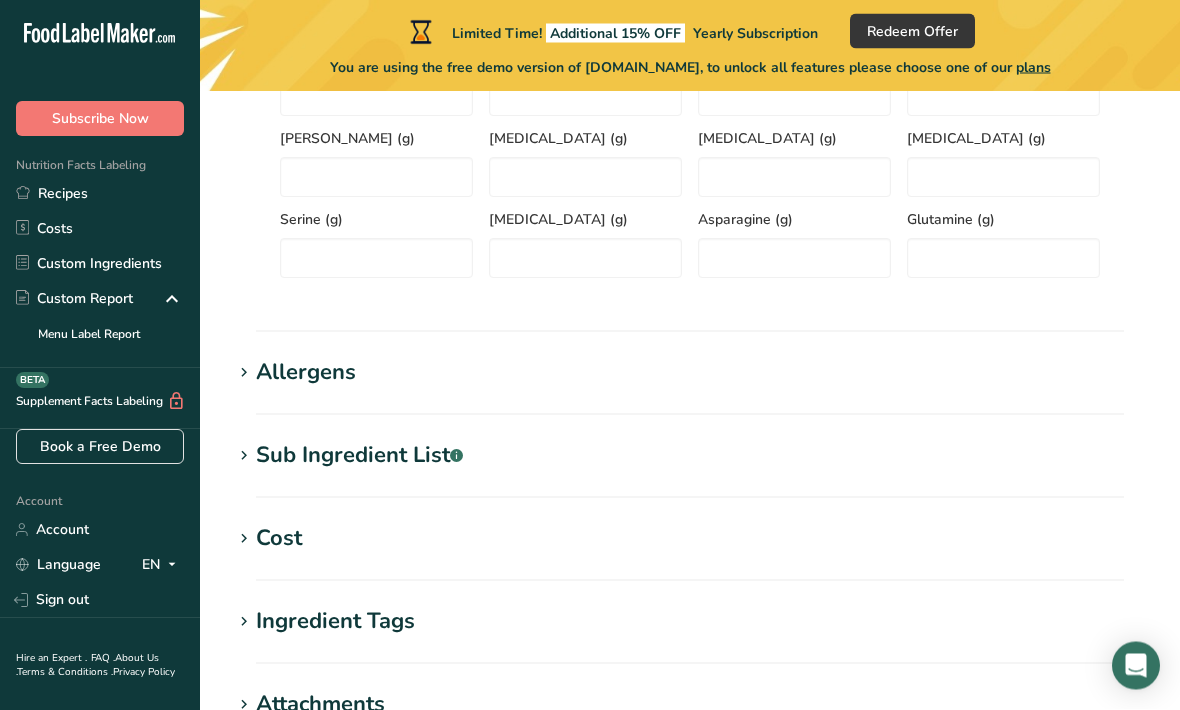 click on "Allergens" at bounding box center [690, 373] 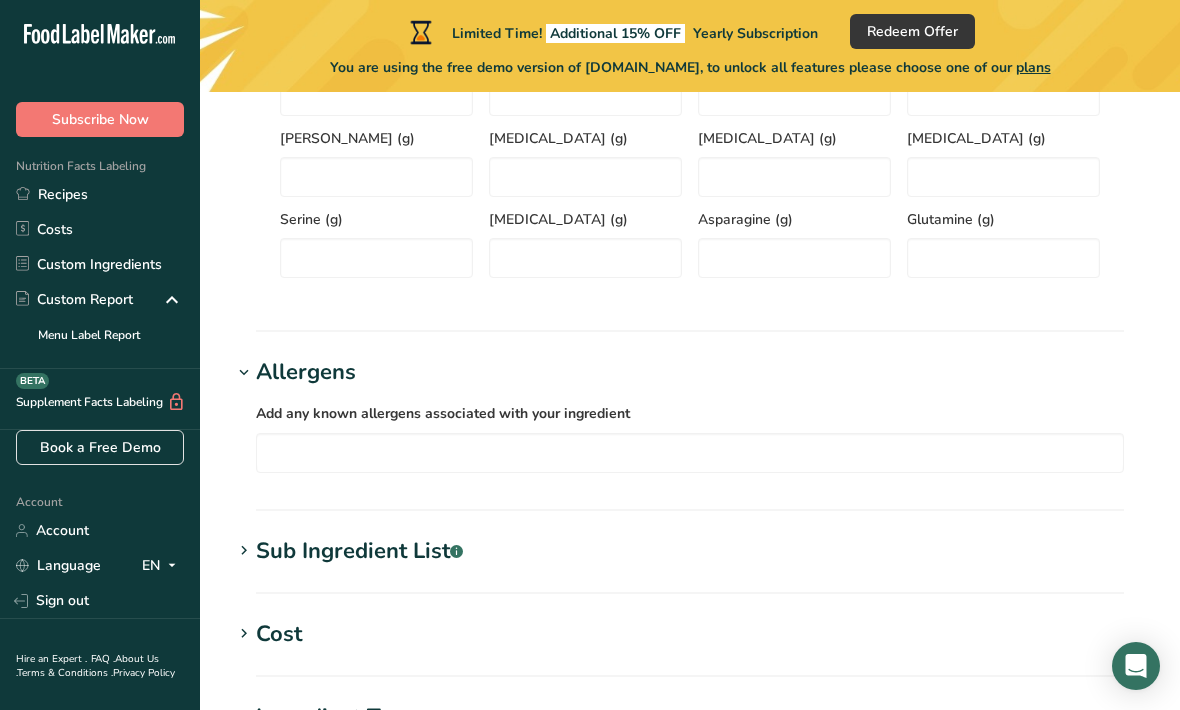 click at bounding box center (690, 452) 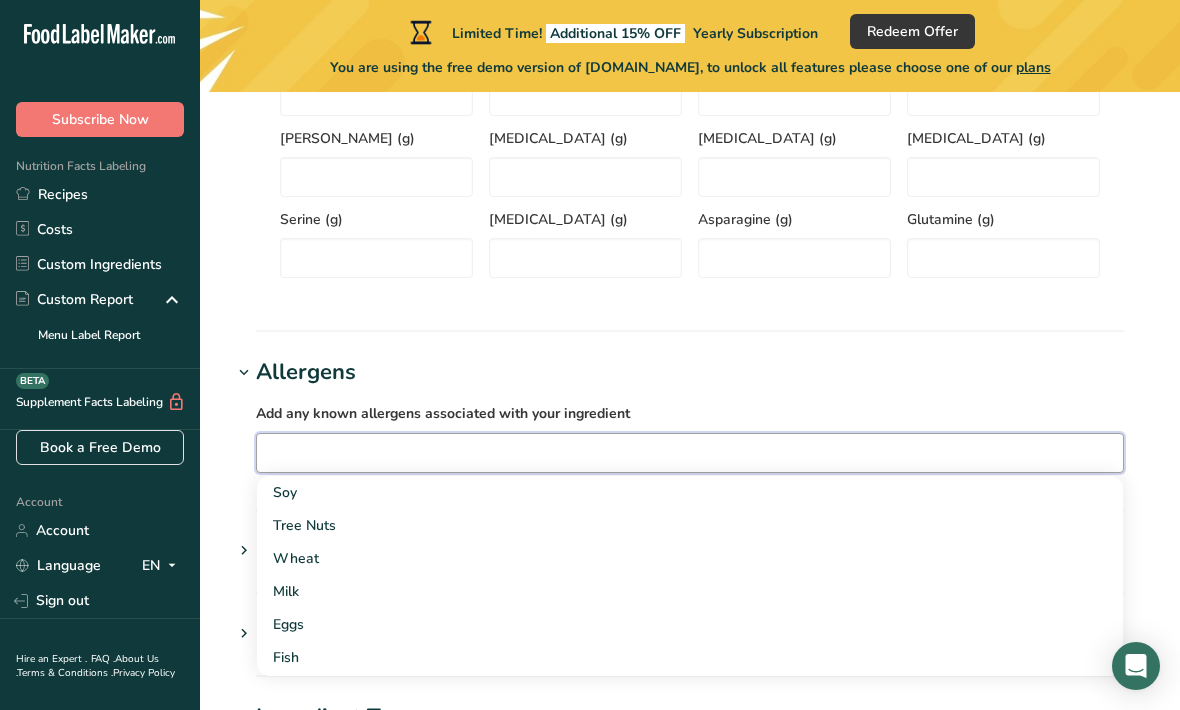 scroll, scrollTop: 1162, scrollLeft: 0, axis: vertical 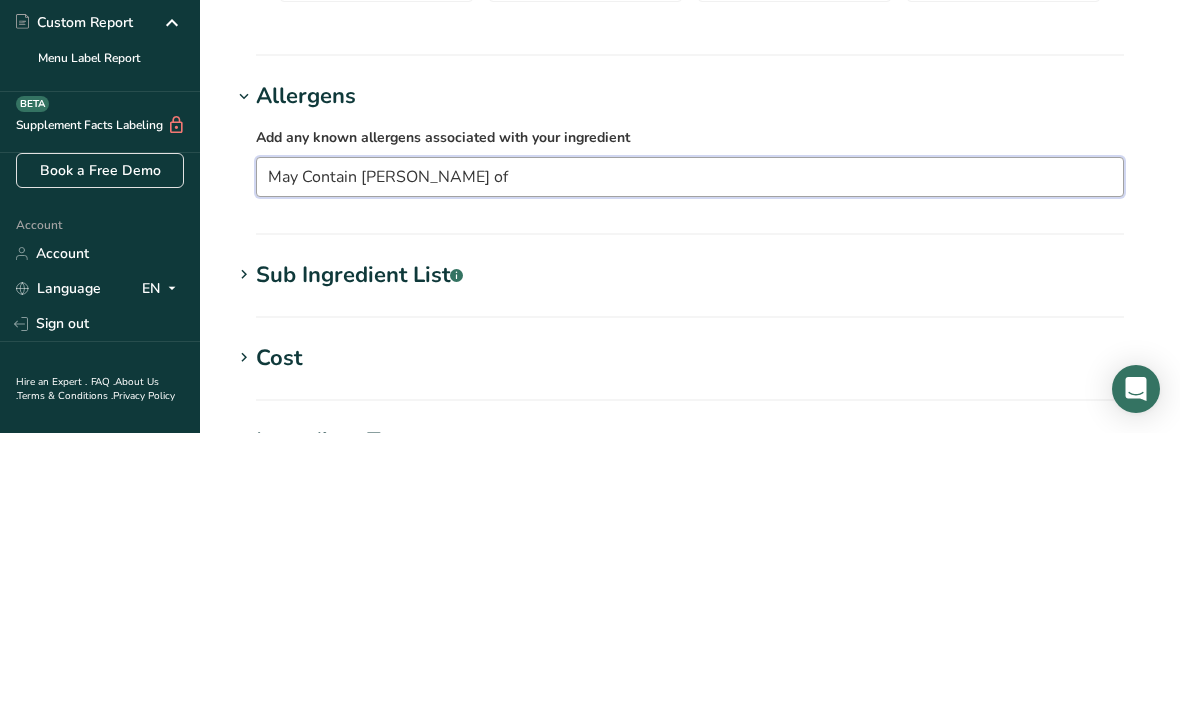 click on "May Contain [PERSON_NAME] of" at bounding box center [690, 453] 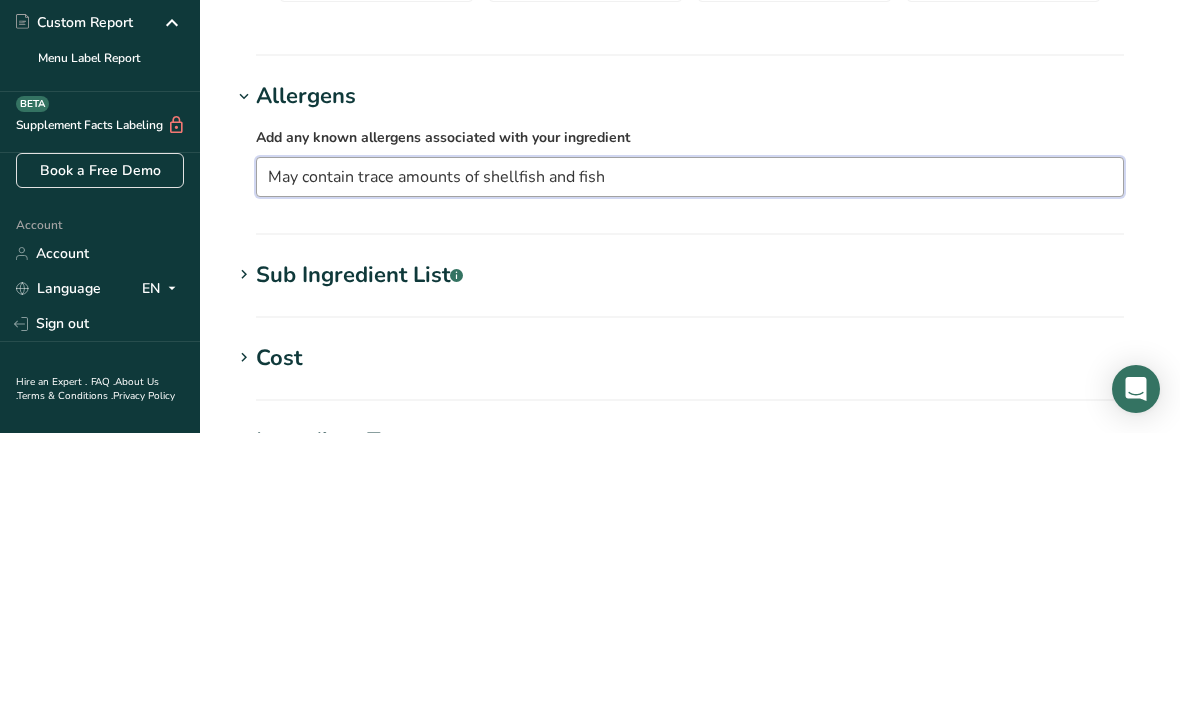 type on "May contain trace amounts of shellfish and fish" 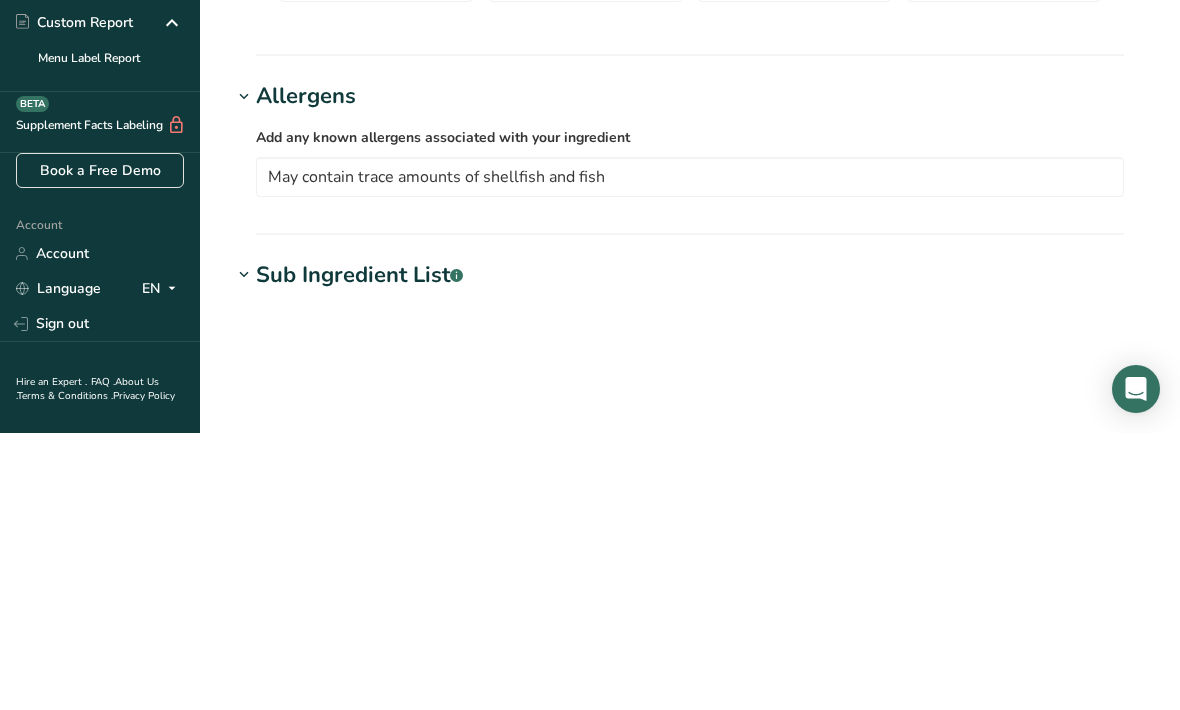 scroll, scrollTop: 1440, scrollLeft: 0, axis: vertical 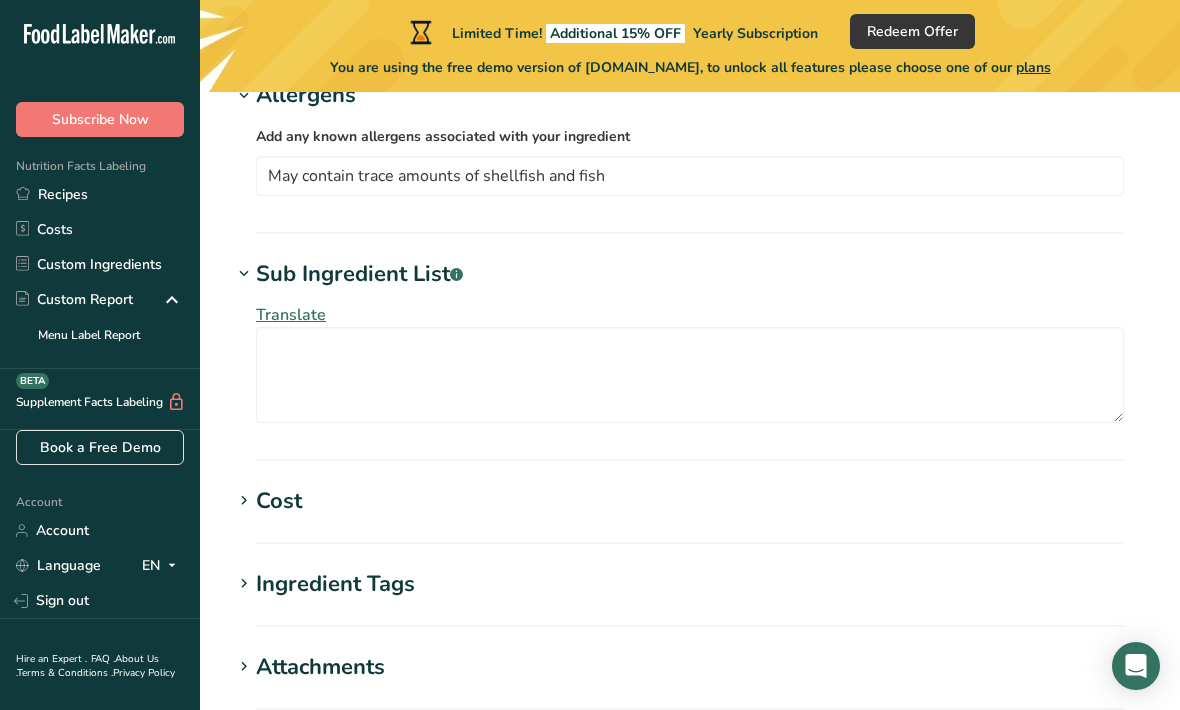 click on "Sub Ingredient List
.a-a{fill:#347362;}.b-a{fill:#fff;}" at bounding box center [359, 274] 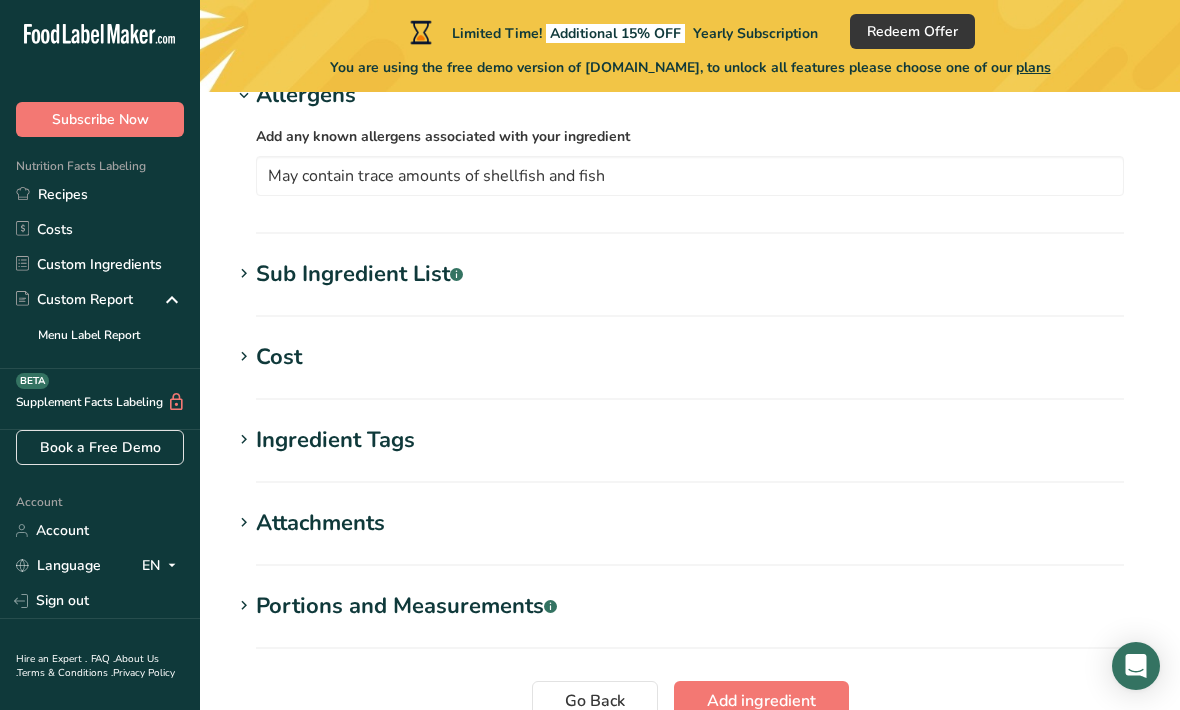 click on "Portions and Measurements
.a-a{fill:#347362;}.b-a{fill:#fff;}" at bounding box center (406, 606) 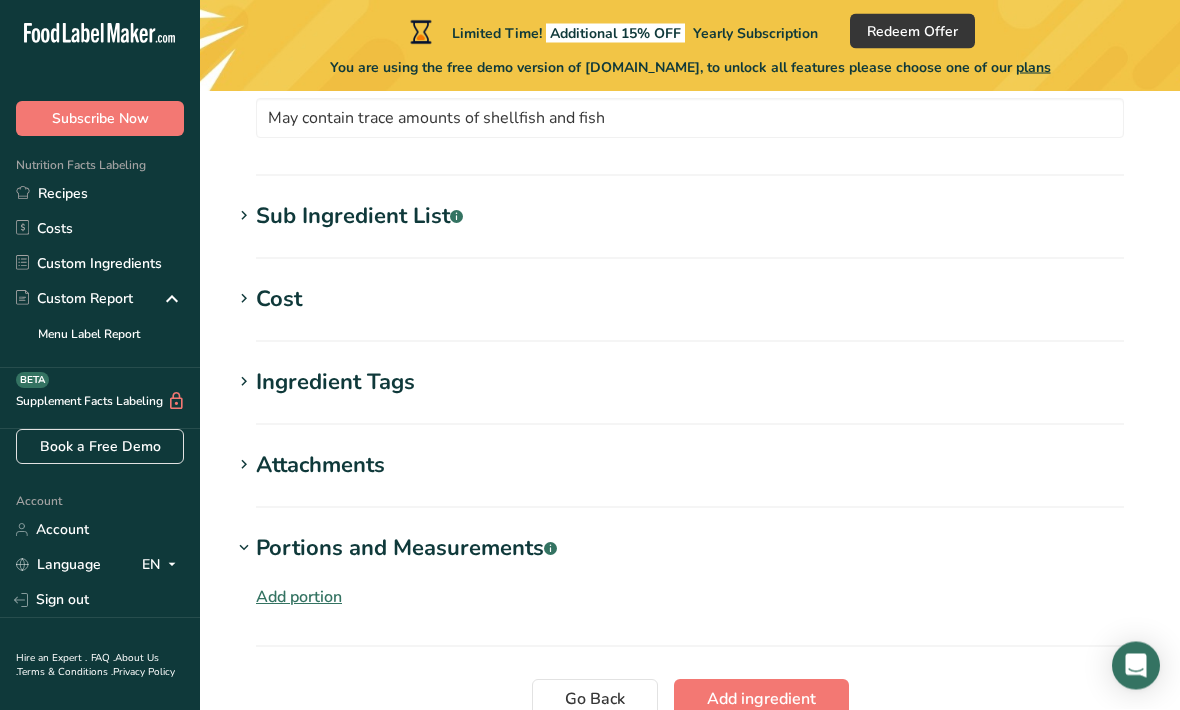 scroll, scrollTop: 1611, scrollLeft: 0, axis: vertical 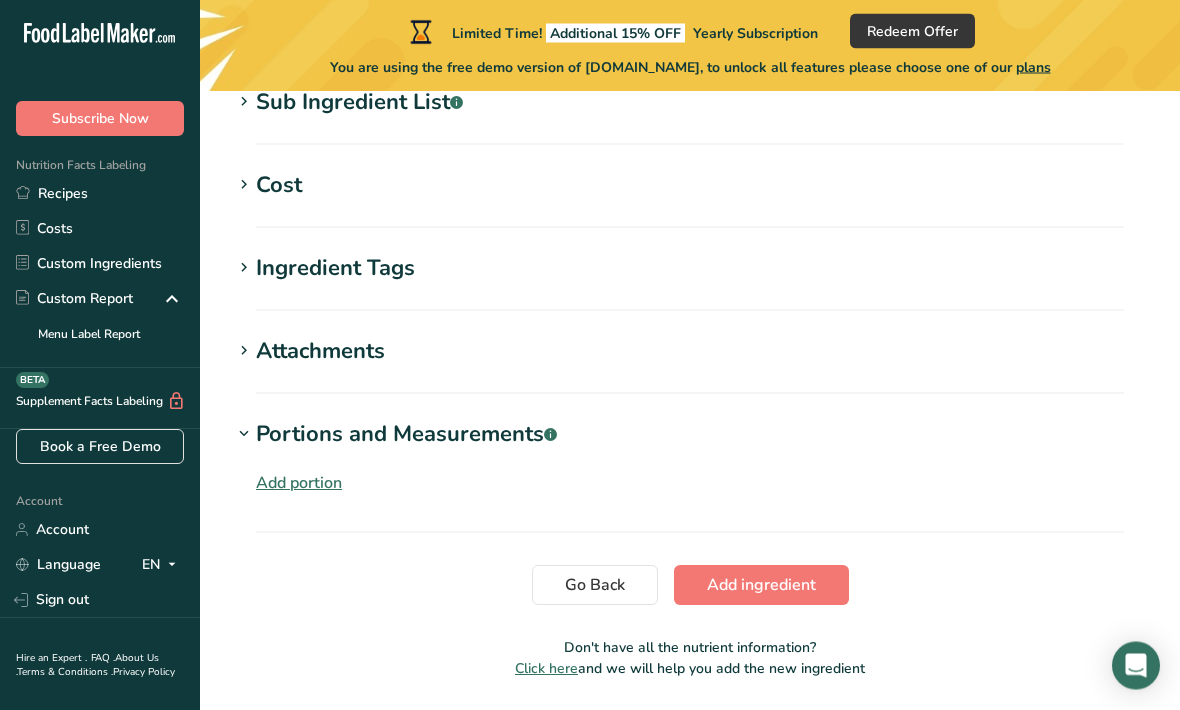 click on "Add ingredient" at bounding box center [761, 586] 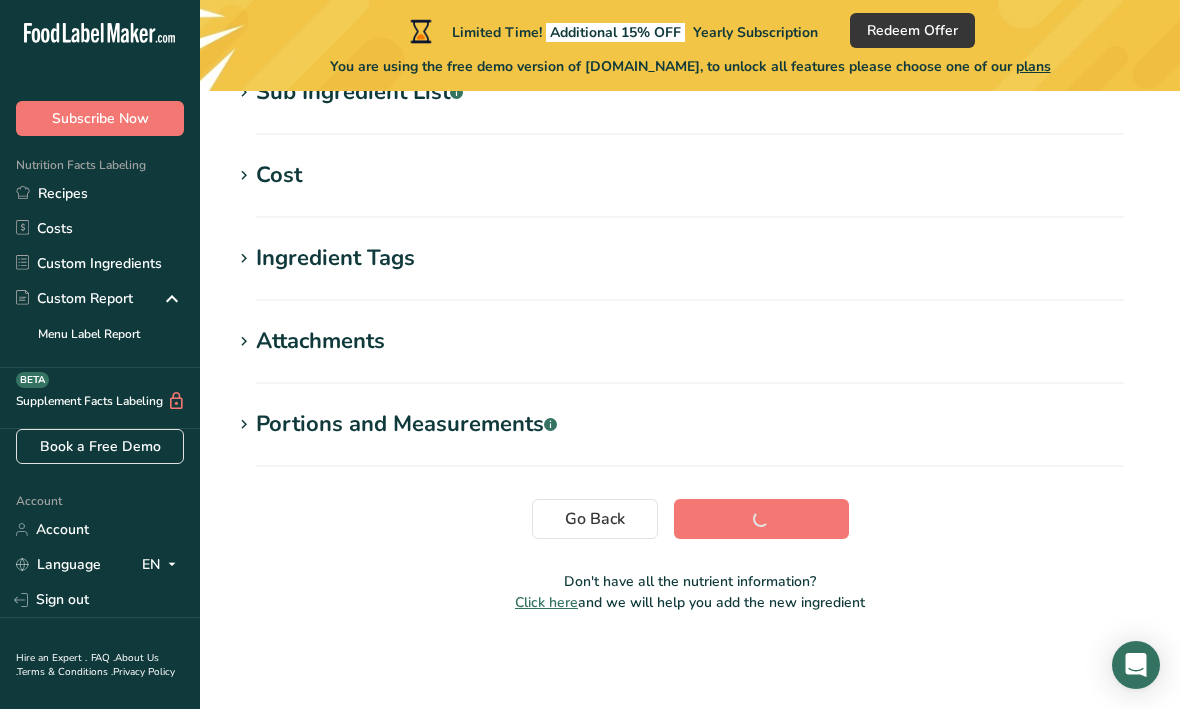 scroll, scrollTop: 390, scrollLeft: 0, axis: vertical 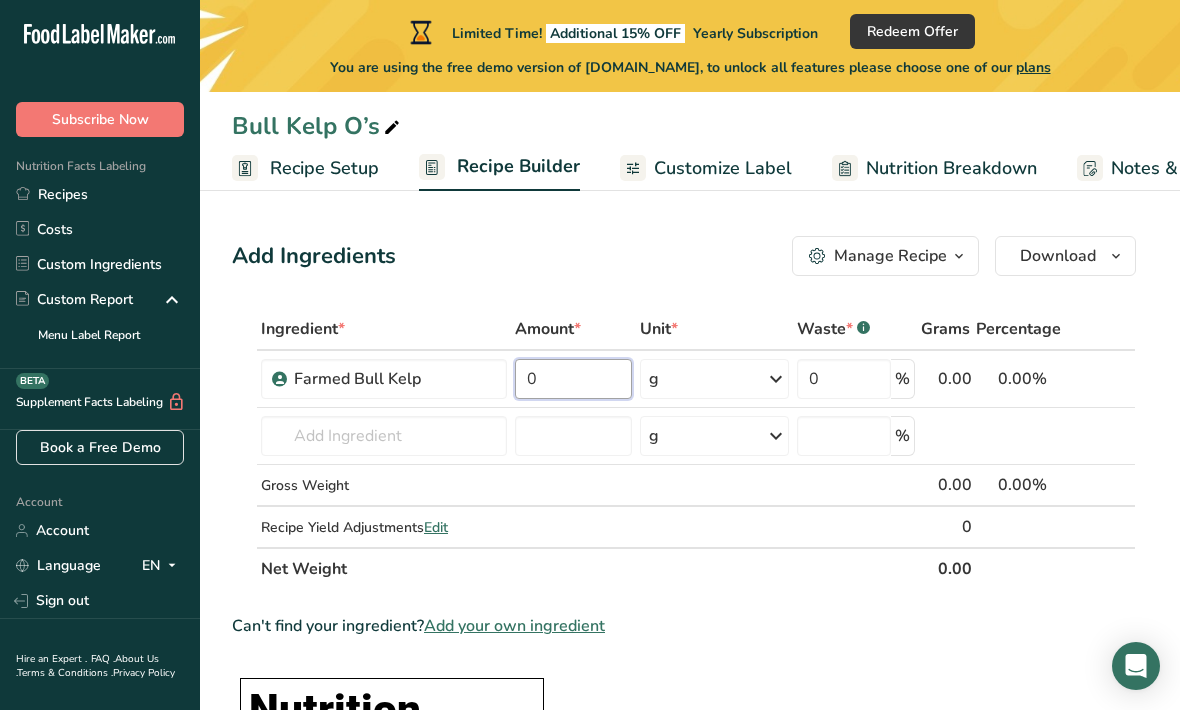 click on "0" at bounding box center [573, 379] 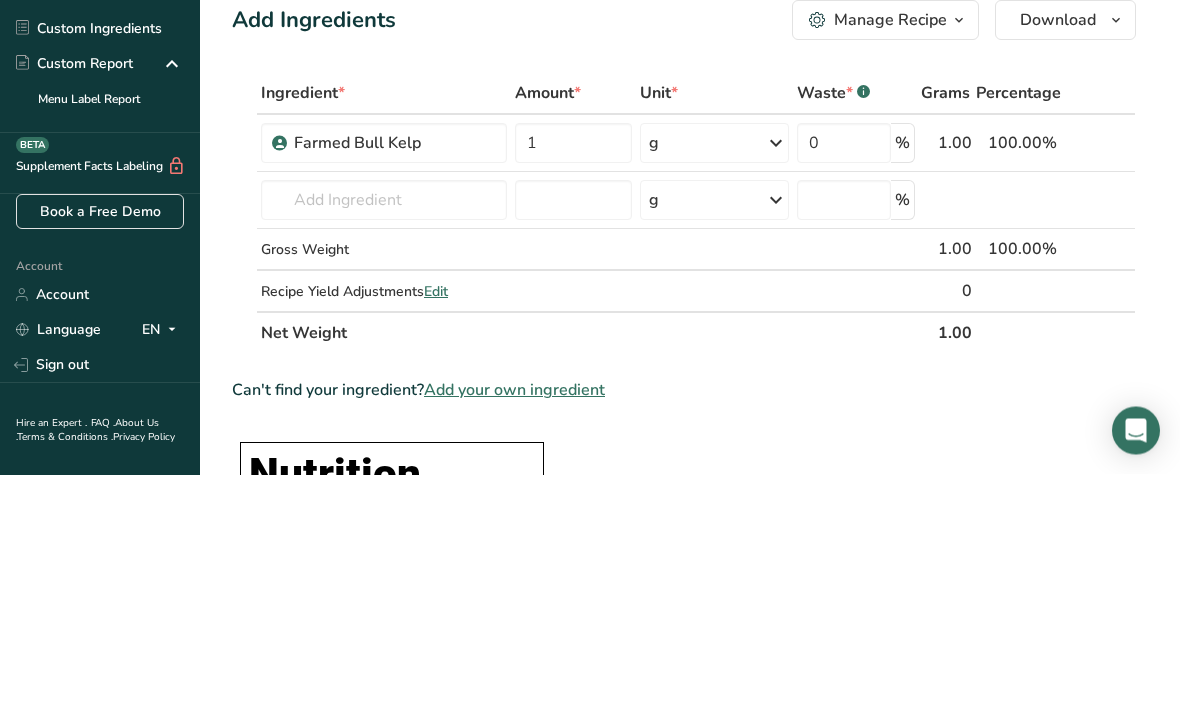 click on "Ingredient *
Amount *
Unit *
Waste *   .a-a{fill:#347362;}.b-a{fill:#fff;}          Grams
Percentage
Farmed Bull Kelp
1
g
Weight Units
g
kg
mg
See more
Volume Units
l
mL
fl oz
See more
0
%
1.00
100.00%
i
[GEOGRAPHIC_DATA] flour
Milk, whole, 3.25% milkfat, without added vitamin A and [MEDICAL_DATA]
Beef, tenderloin, steak, separable lean only, trimmed to 1/8" fat, all grades, raw
Beef, grass-fed, strip steaks, lean only, raw
See full Results
g" at bounding box center (684, 449) 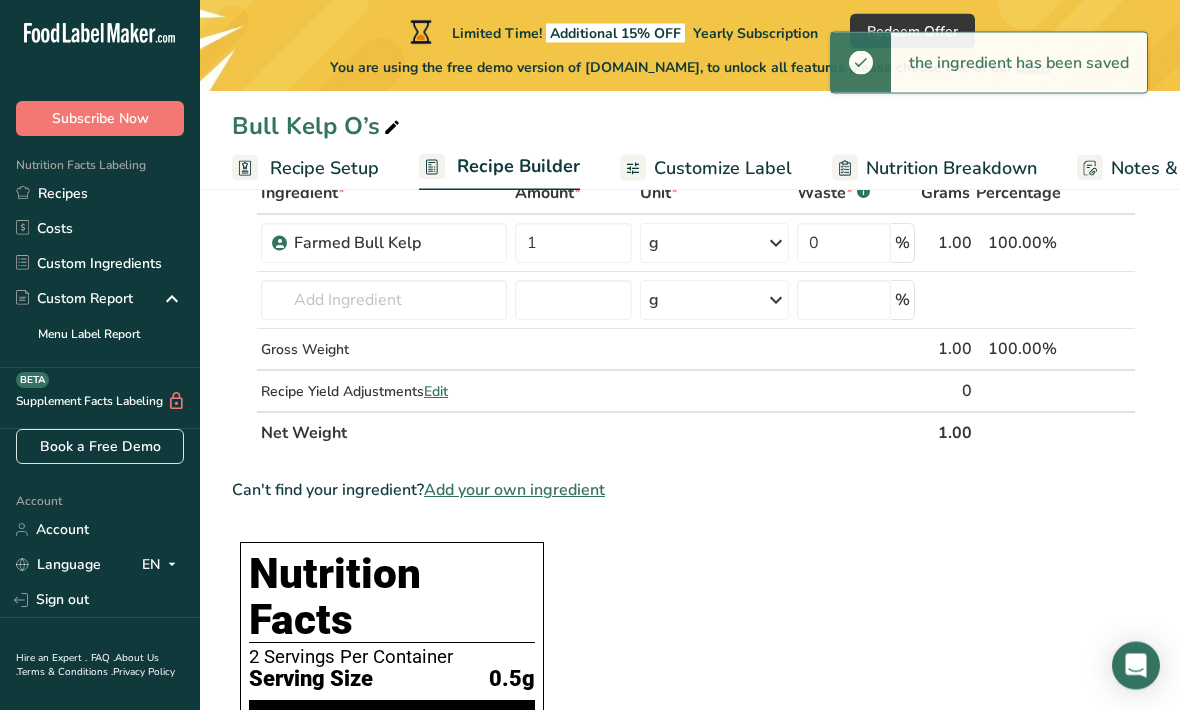scroll, scrollTop: 136, scrollLeft: 0, axis: vertical 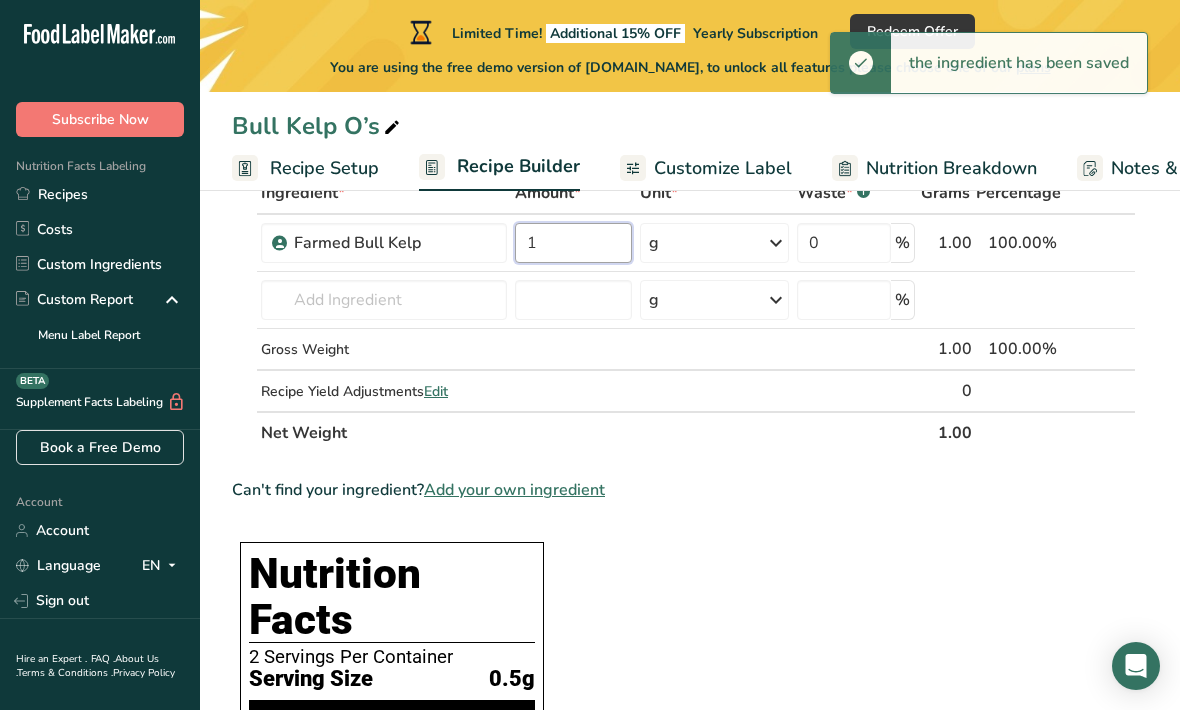 click on "1" at bounding box center [573, 243] 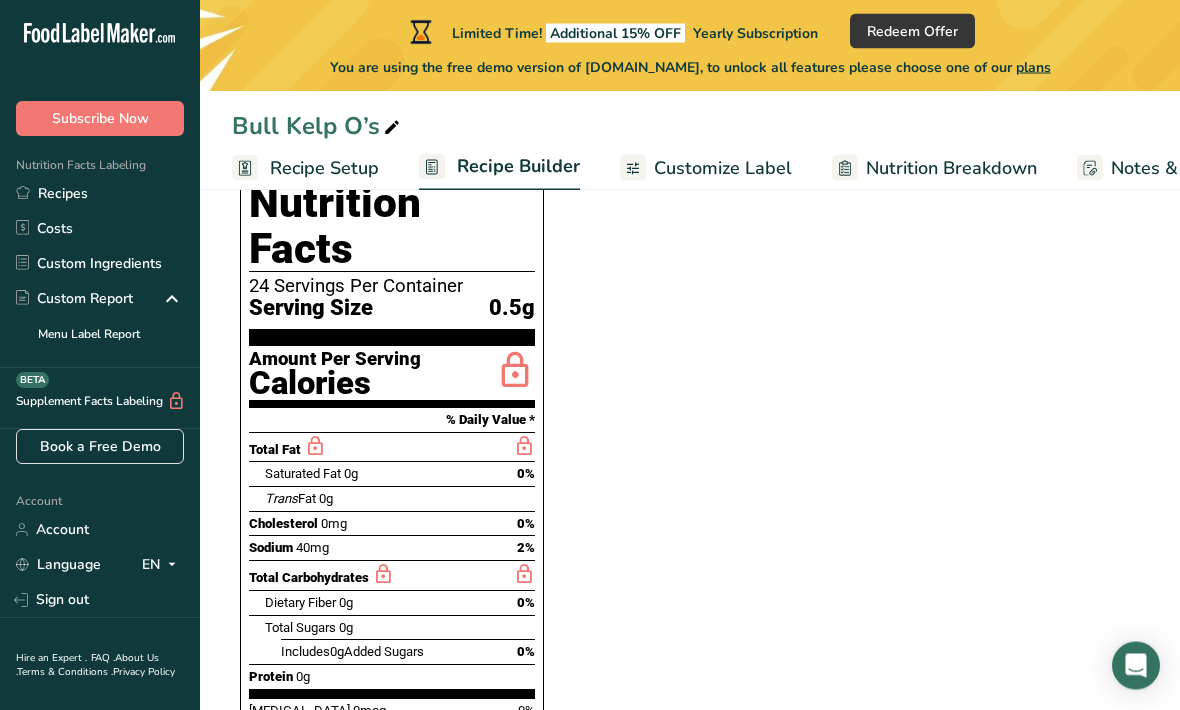 scroll, scrollTop: 506, scrollLeft: 0, axis: vertical 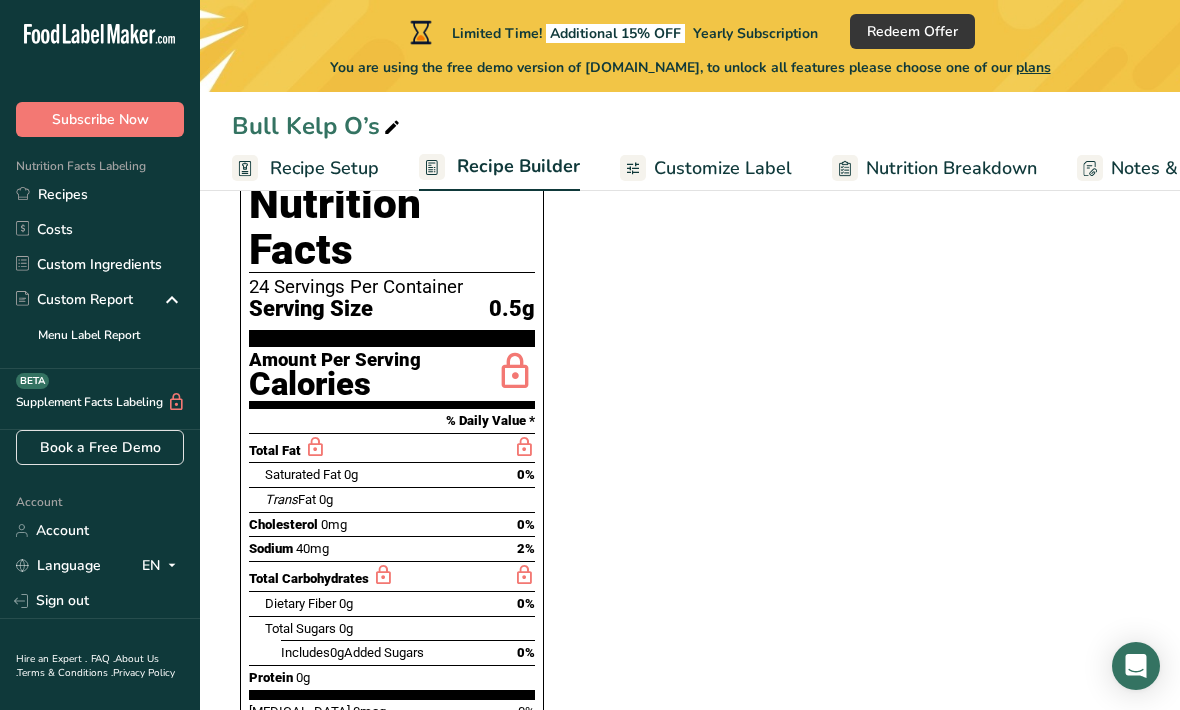 type on "12" 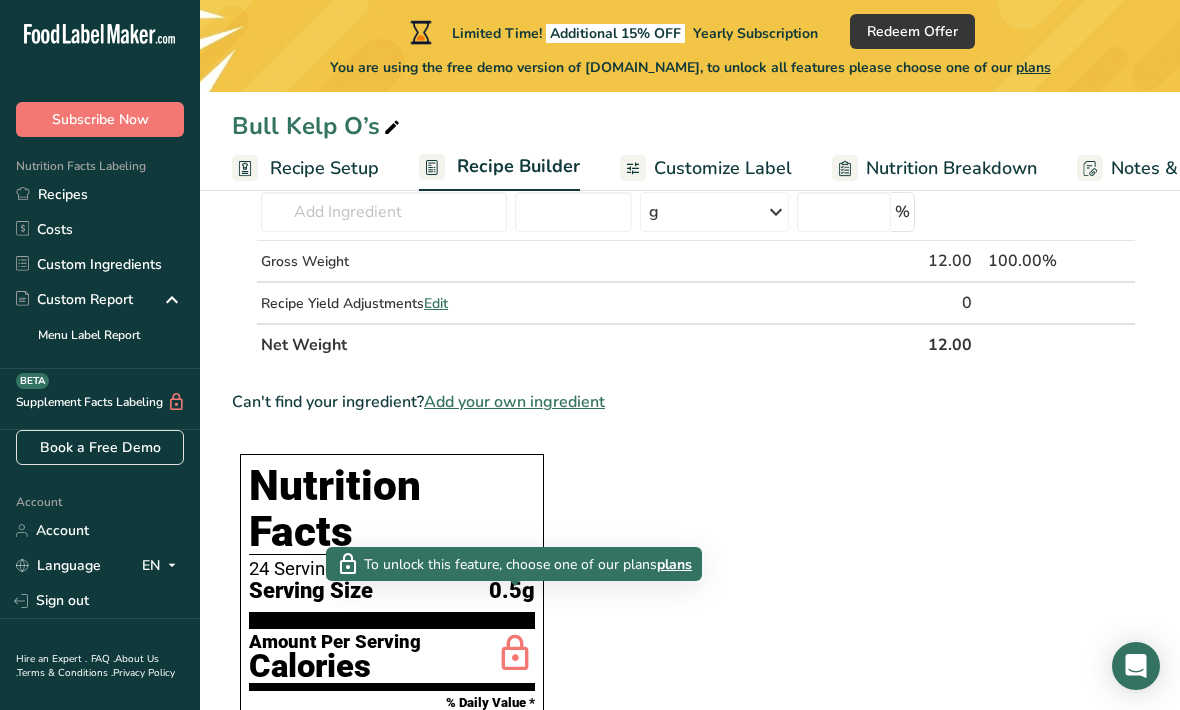 scroll, scrollTop: 226, scrollLeft: 0, axis: vertical 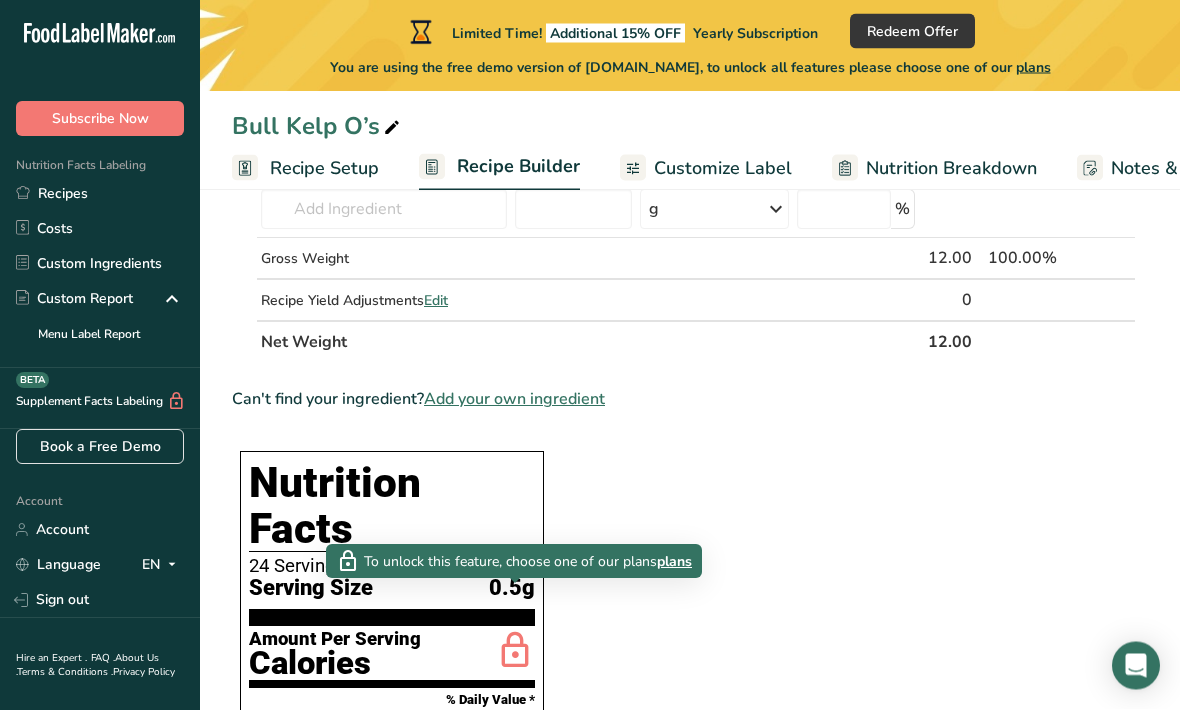 click on "Customize Label" at bounding box center [723, 168] 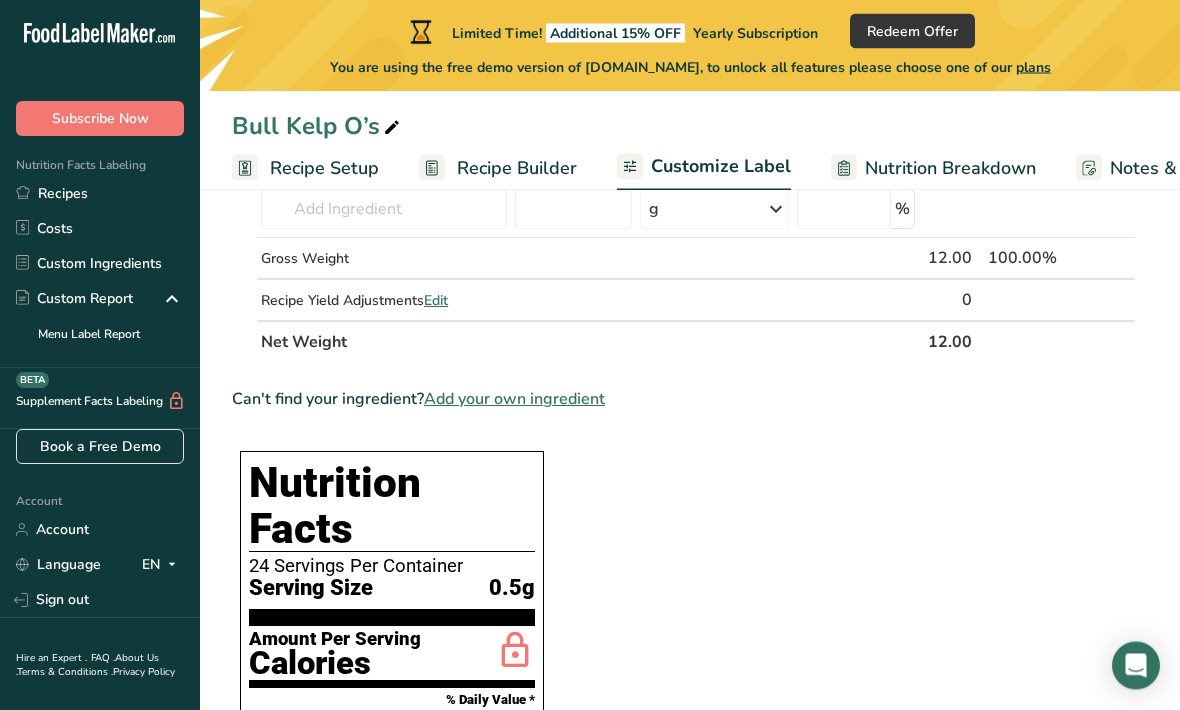 scroll, scrollTop: 227, scrollLeft: 0, axis: vertical 